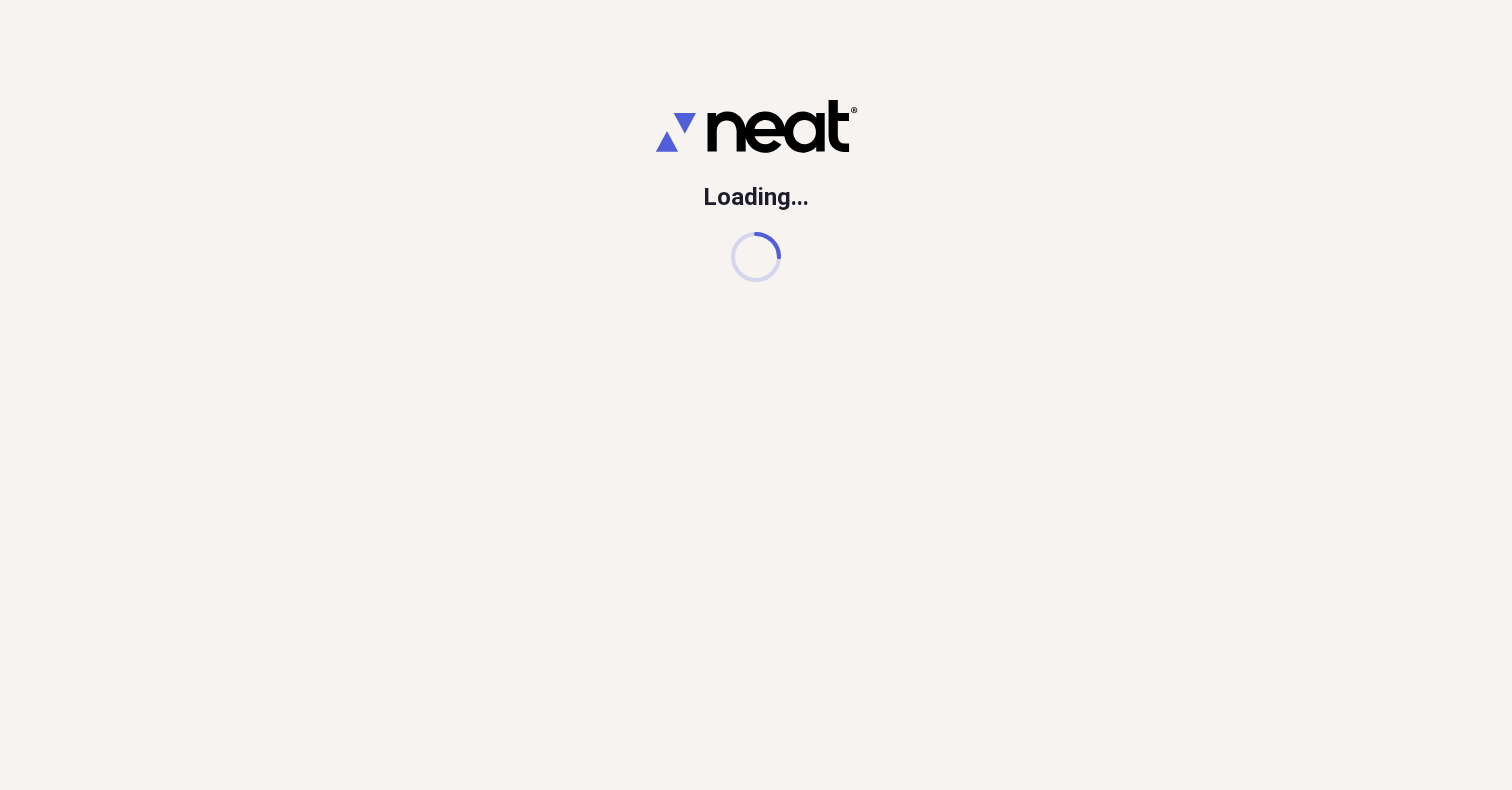 scroll, scrollTop: 0, scrollLeft: 0, axis: both 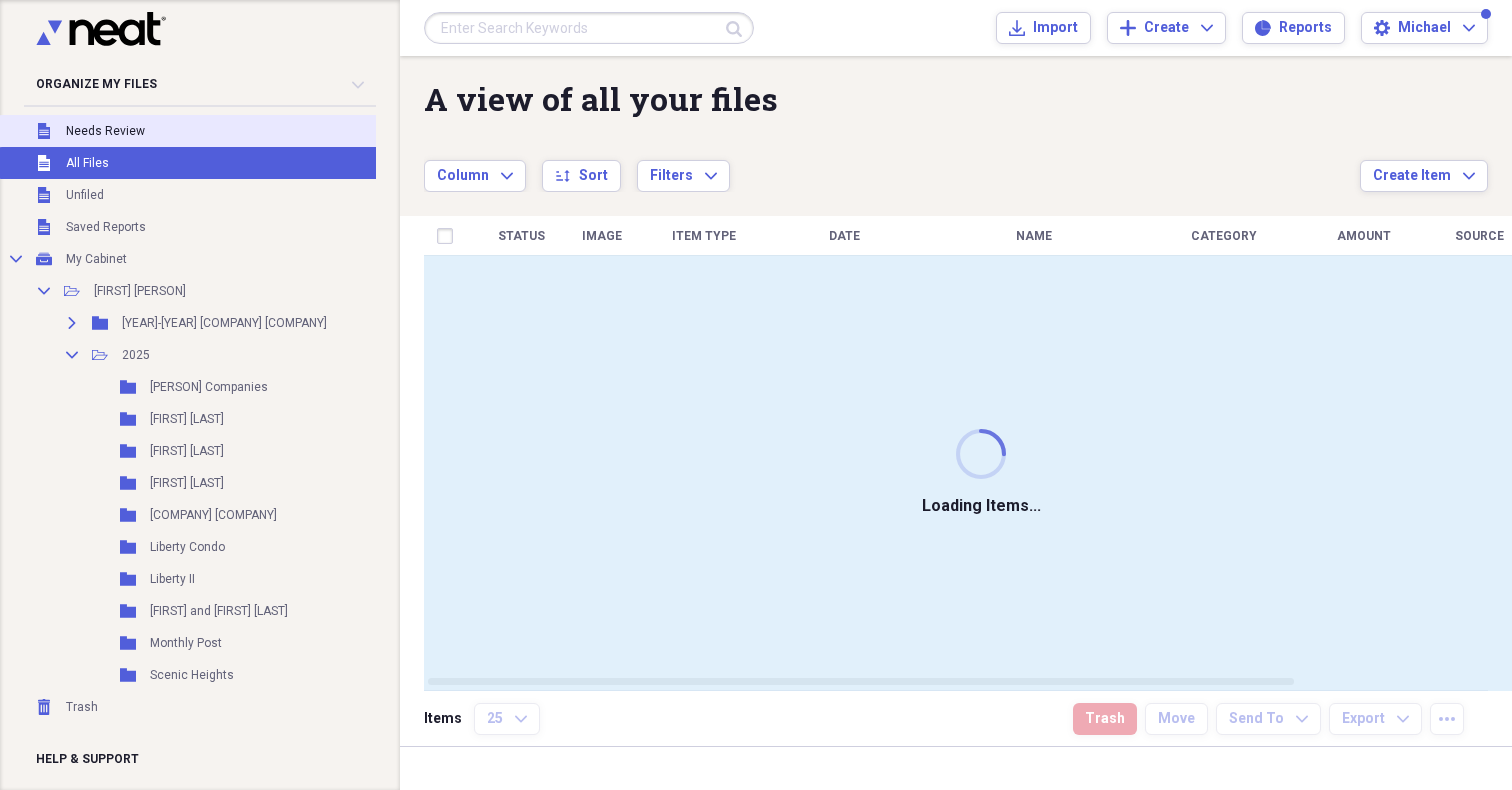 click on "Unfiled Needs Review" at bounding box center [194, 131] 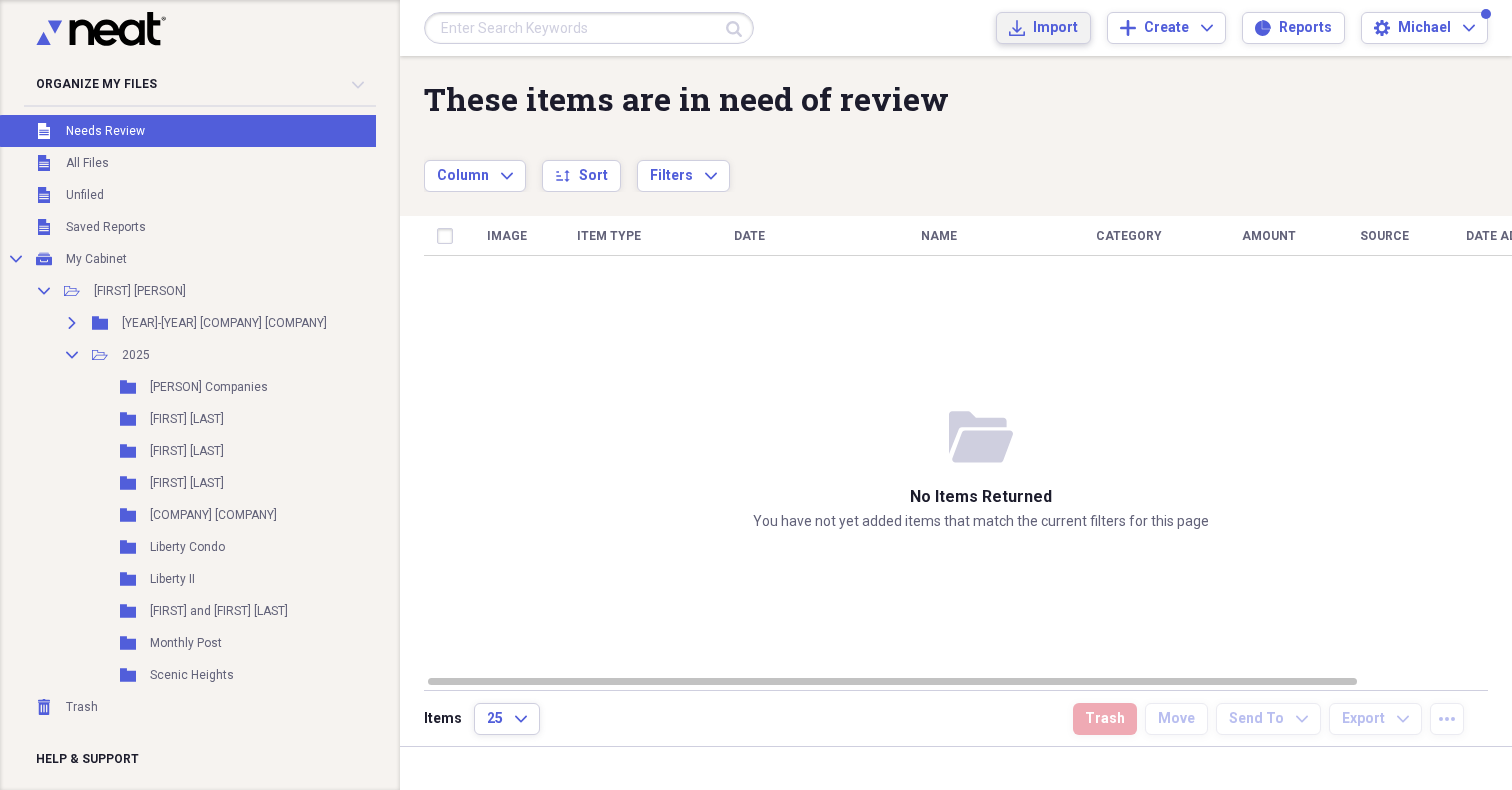 click on "Import" 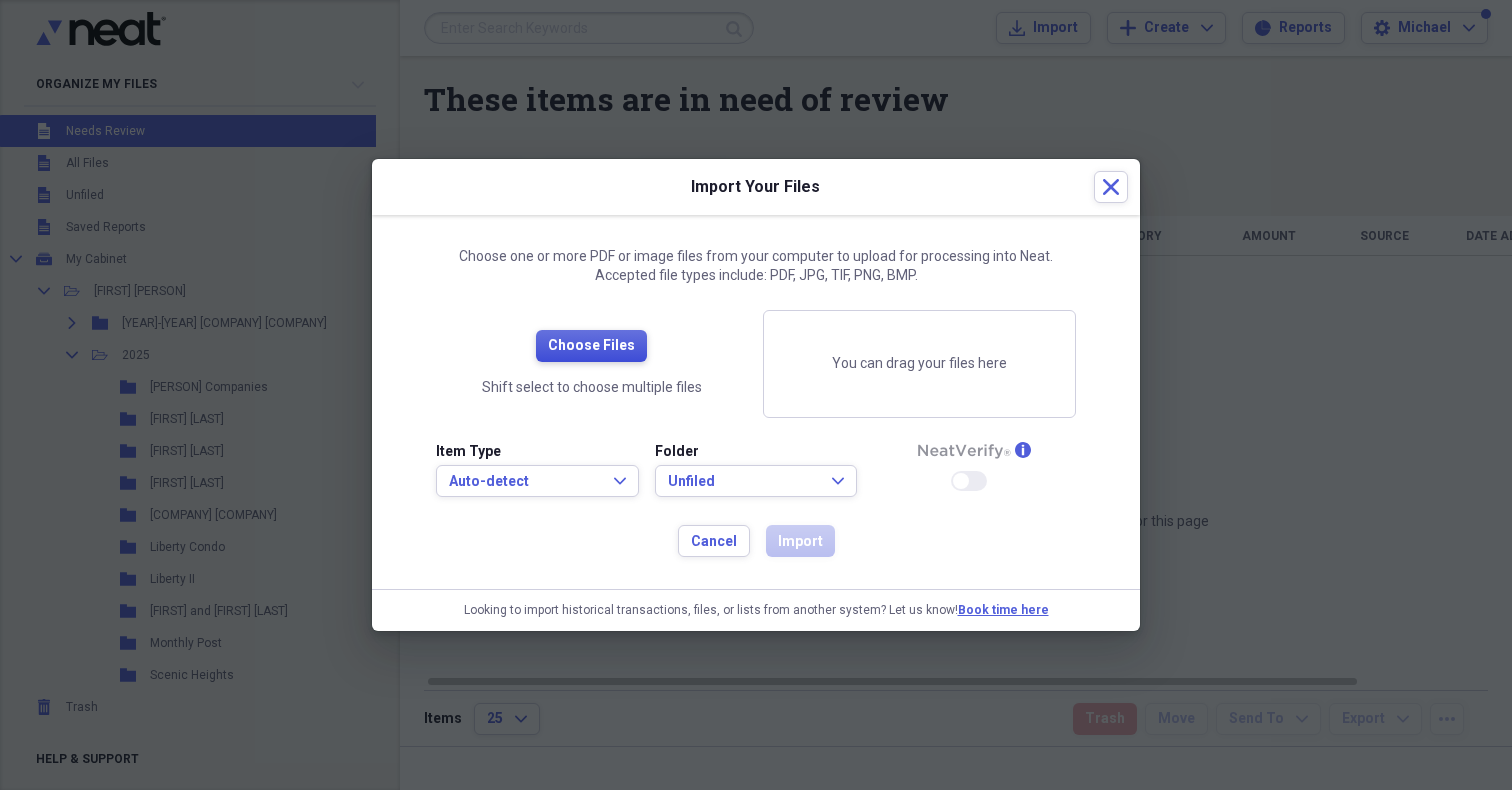 click on "Choose Files" at bounding box center (591, 346) 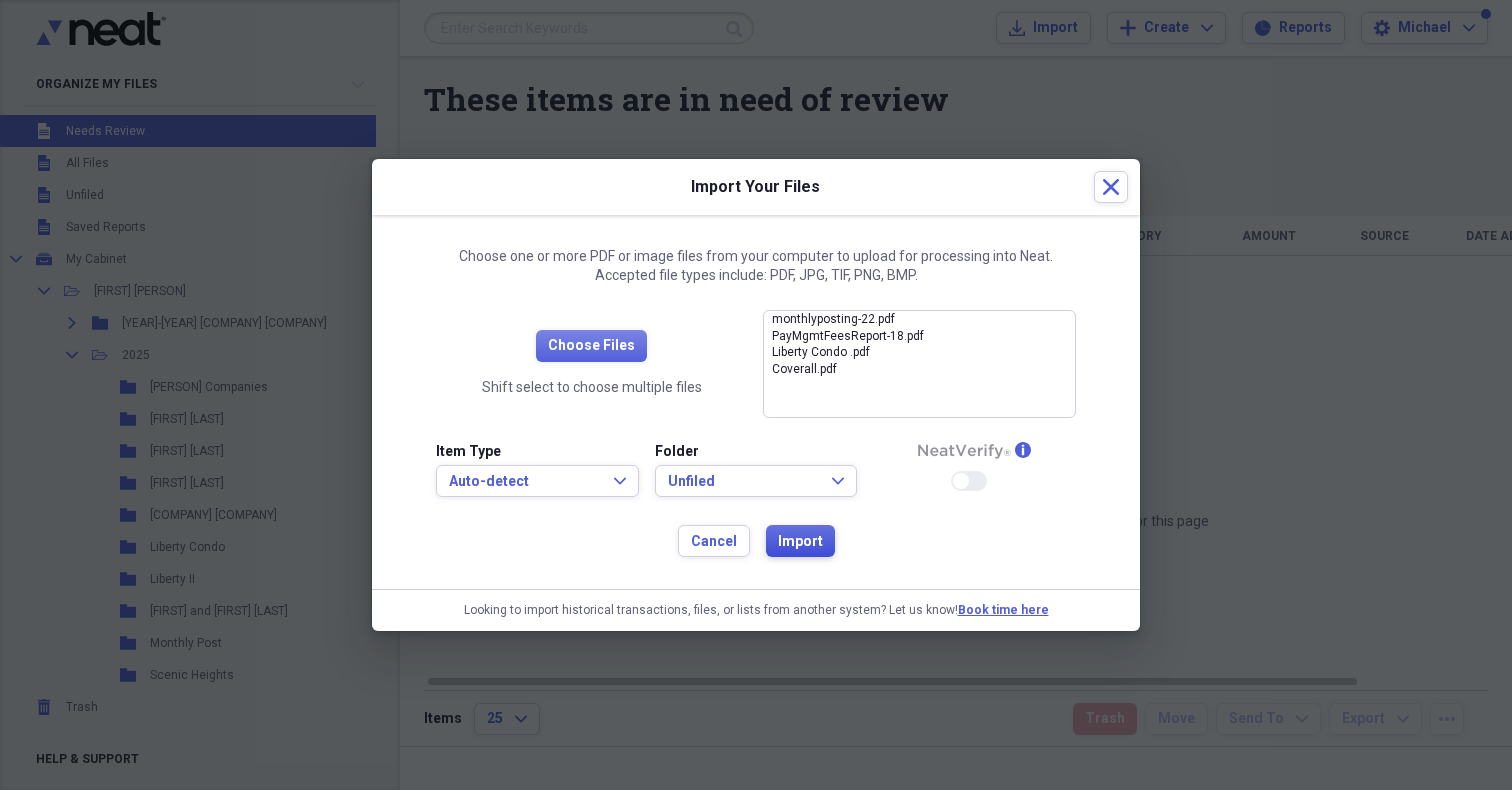 click on "Import" at bounding box center [800, 542] 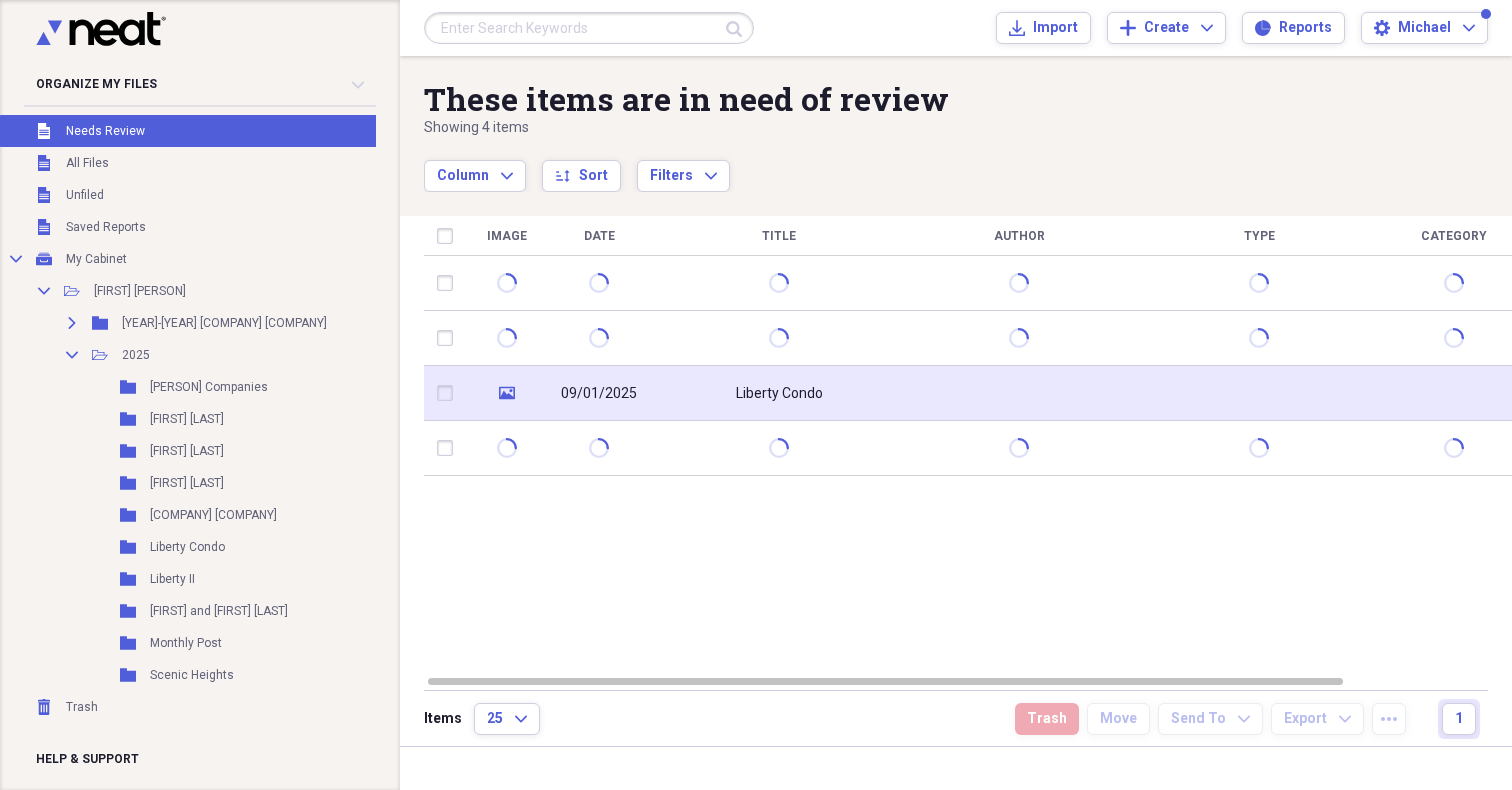 click on "Liberty Condo" at bounding box center [779, 394] 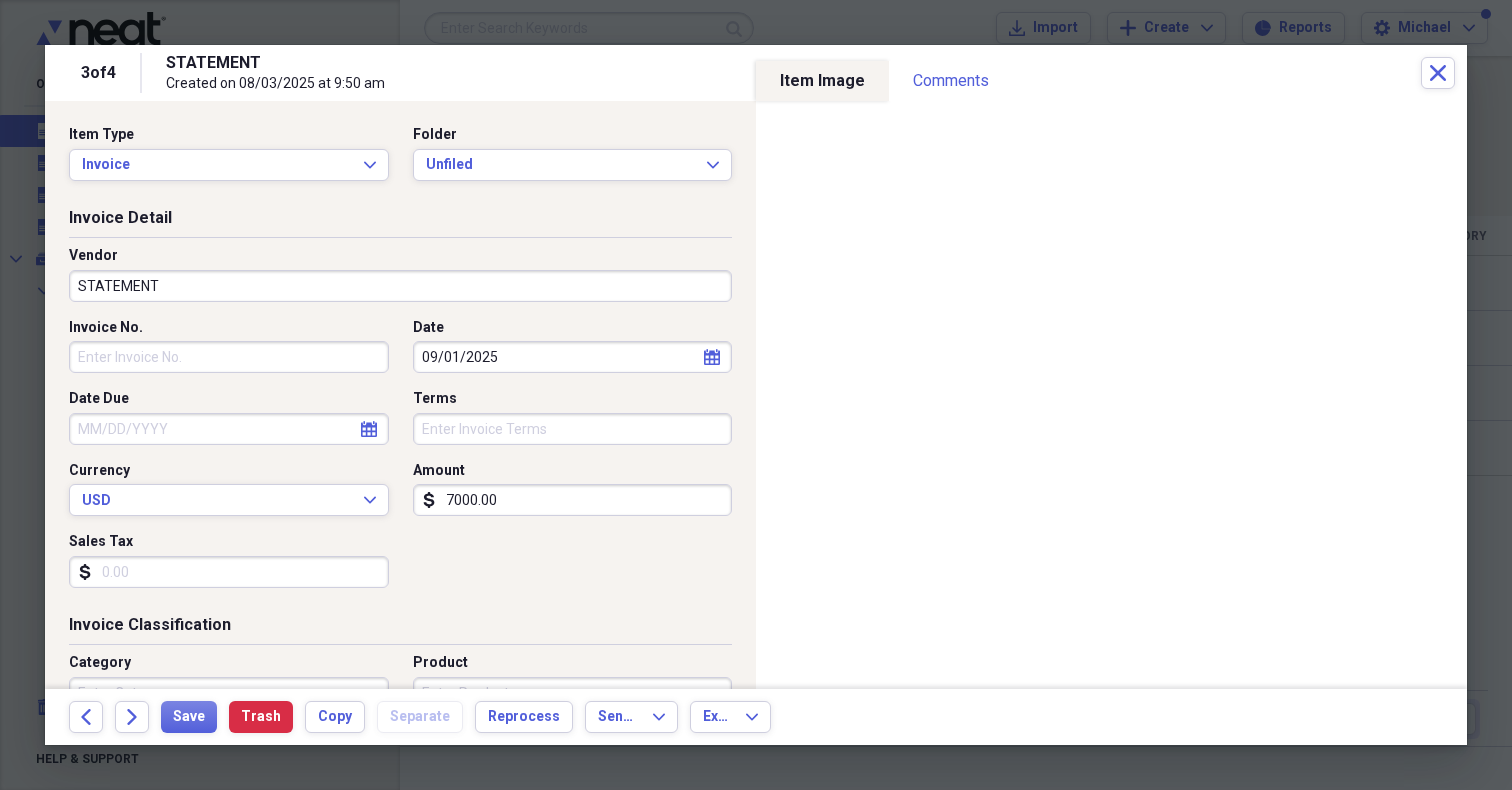 click on "STATEMENT" at bounding box center (400, 286) 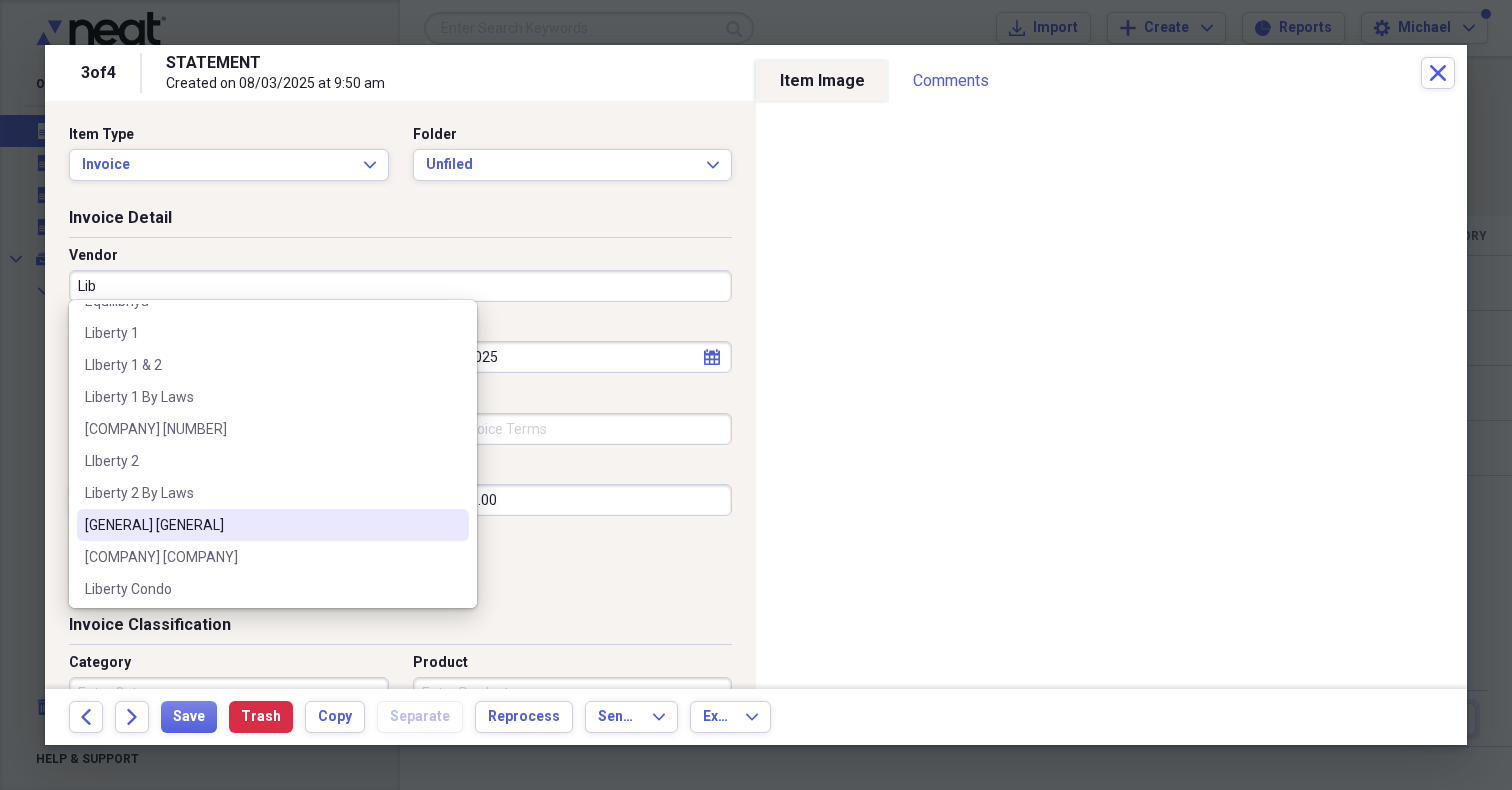 scroll, scrollTop: 230, scrollLeft: 0, axis: vertical 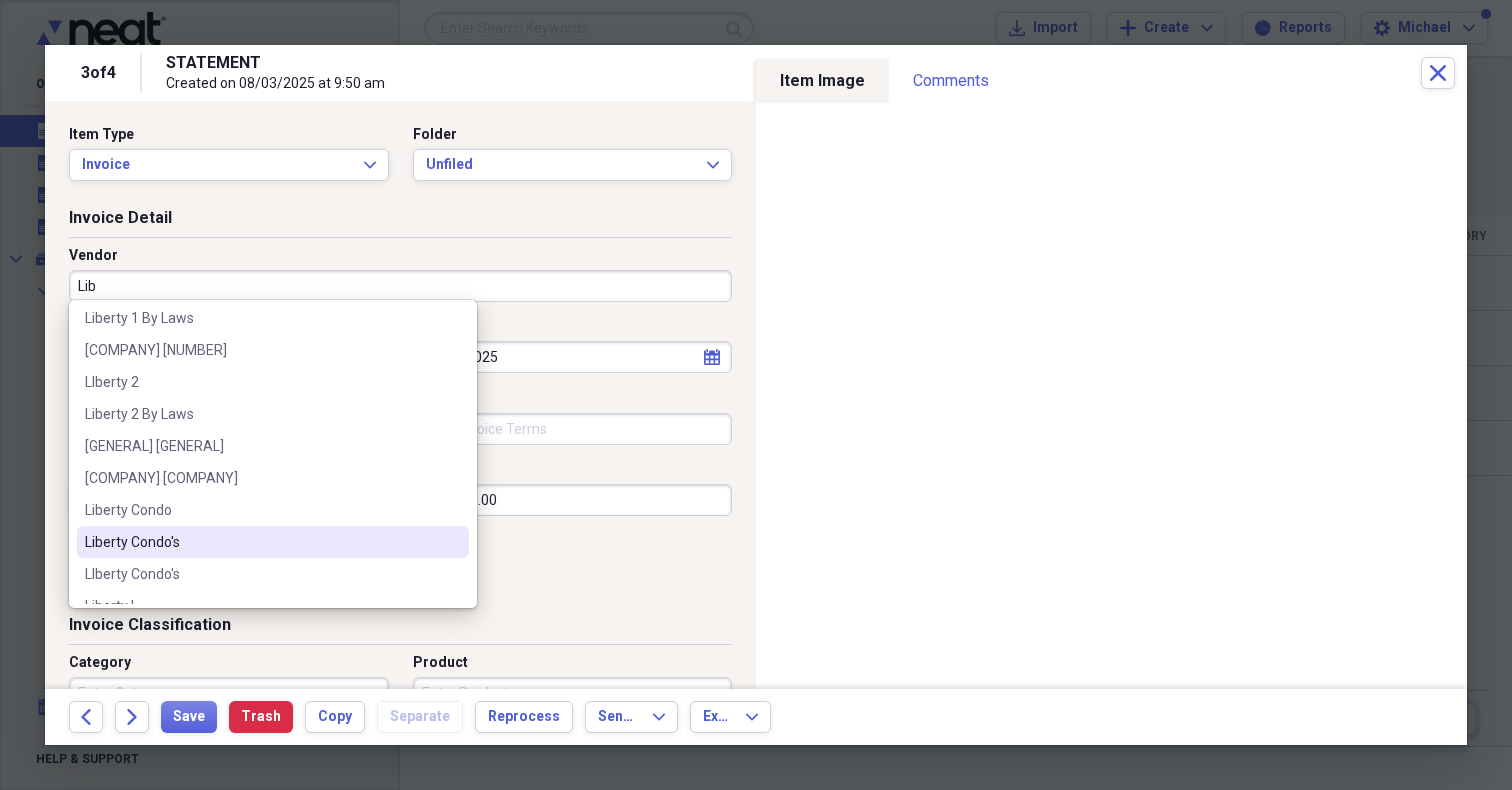 click on "Liberty Condo's" at bounding box center [261, 542] 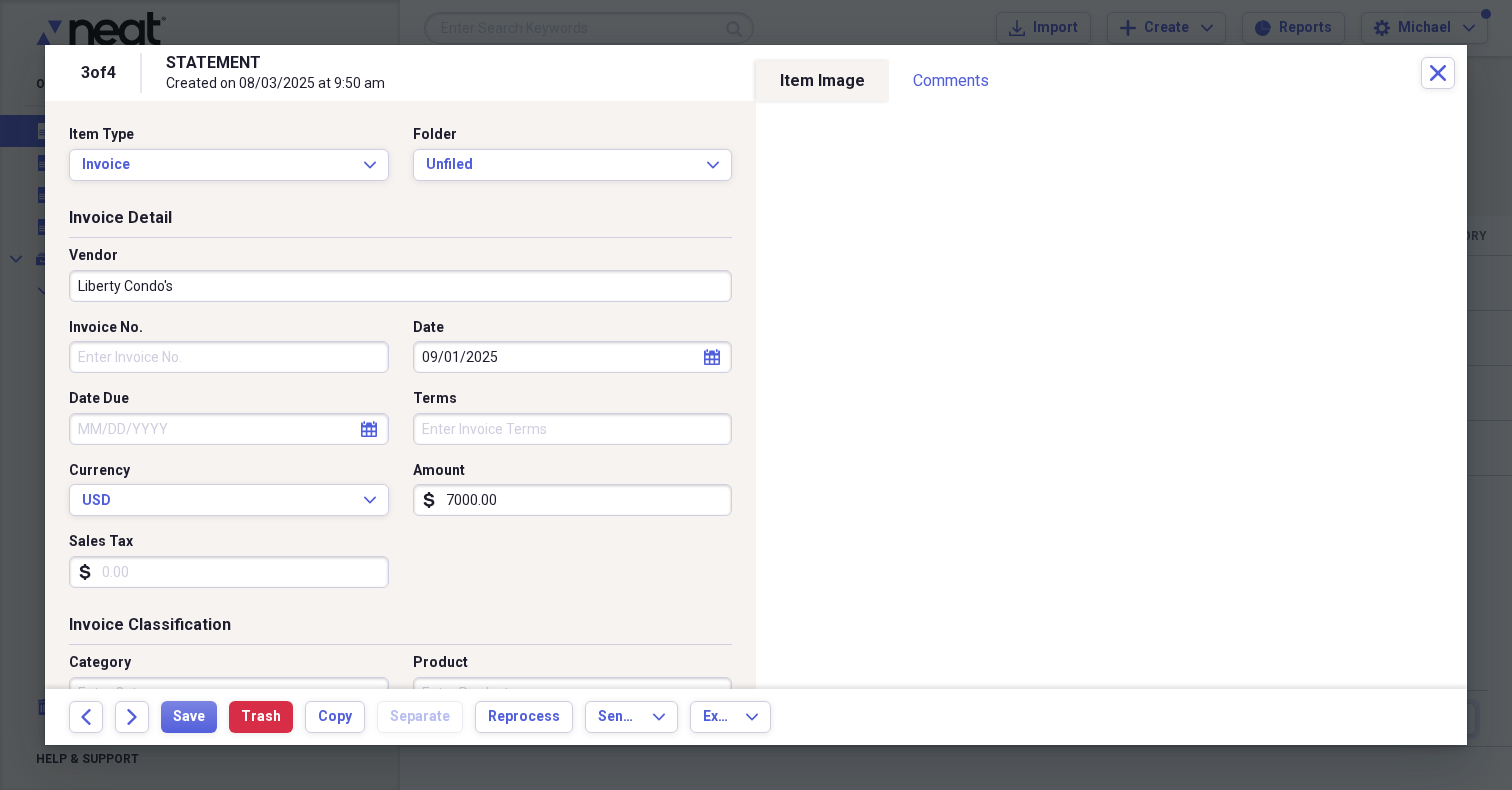 type on "CAM Due's" 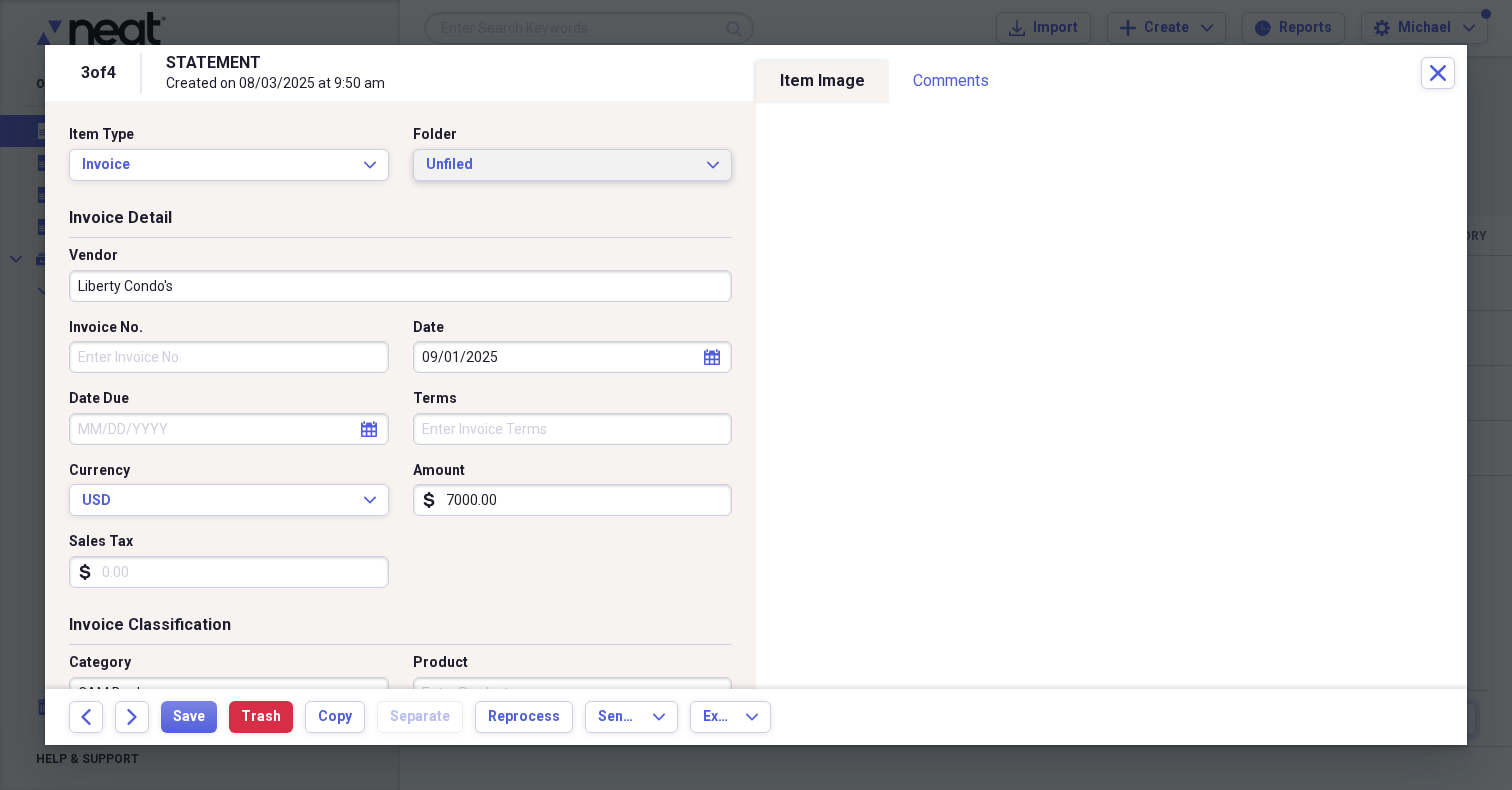 click on "Unfiled" at bounding box center (561, 165) 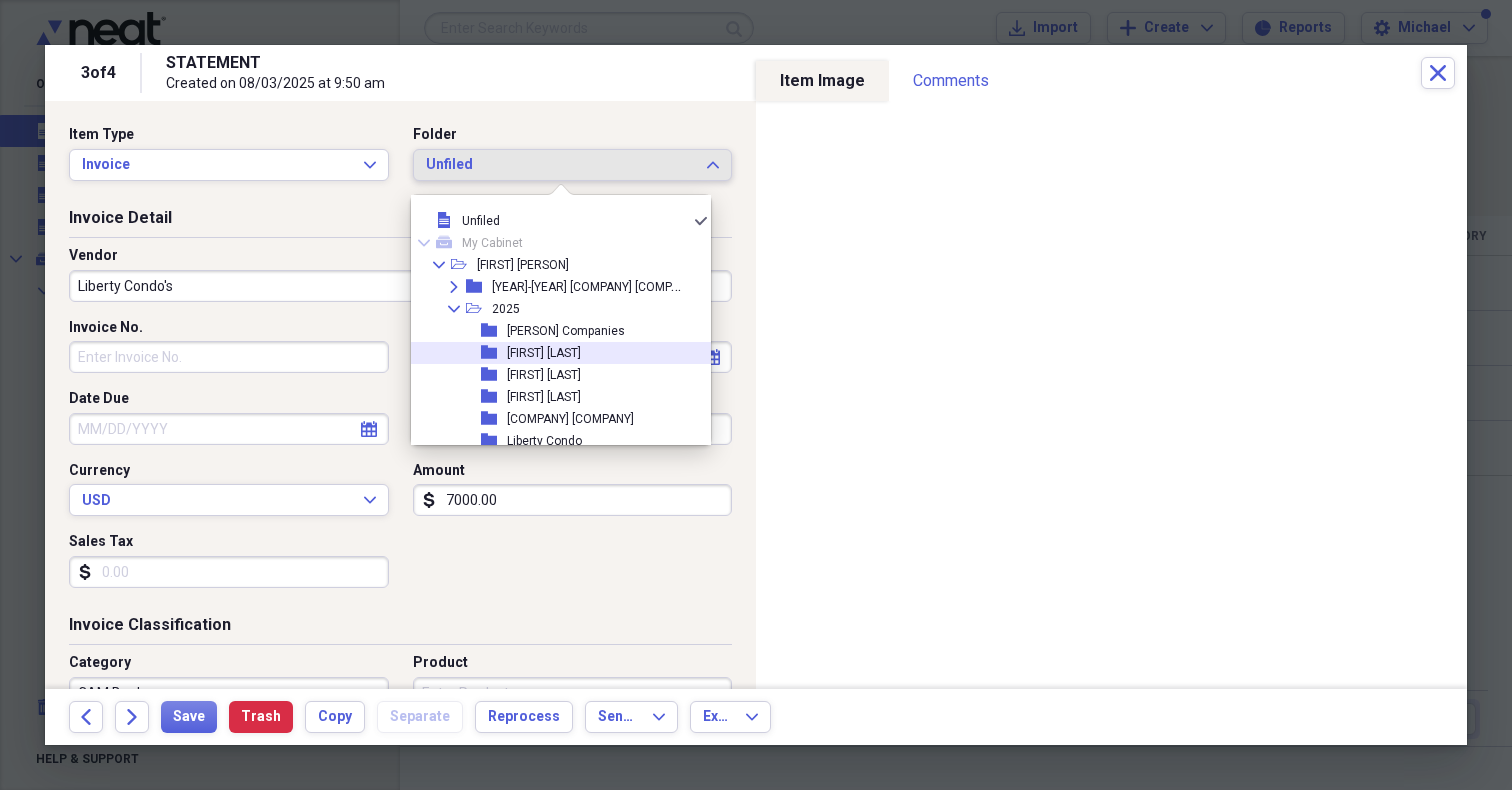 scroll, scrollTop: 114, scrollLeft: 0, axis: vertical 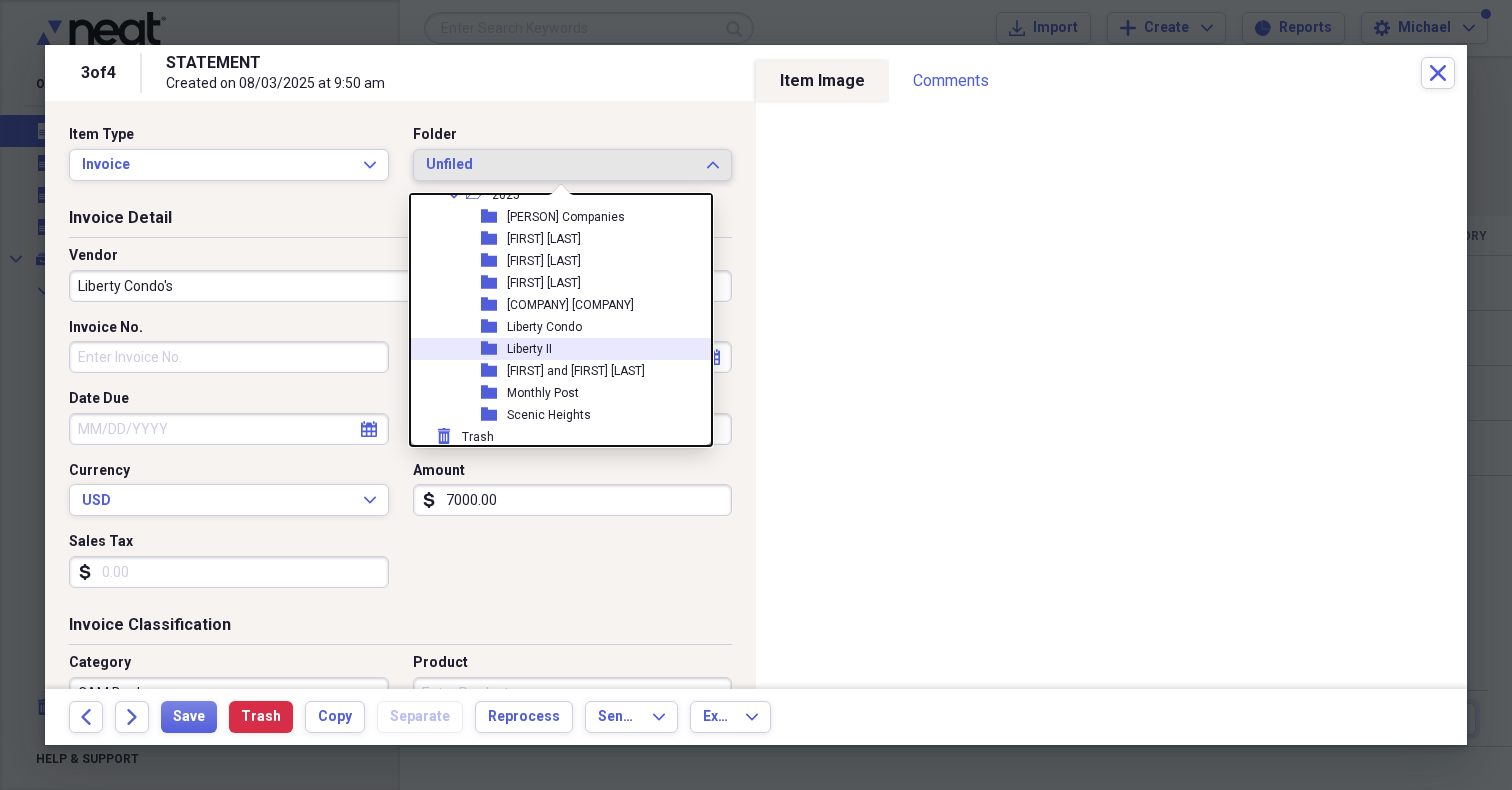 click on "folder [COMPANY] [NUMBER]" at bounding box center [553, 349] 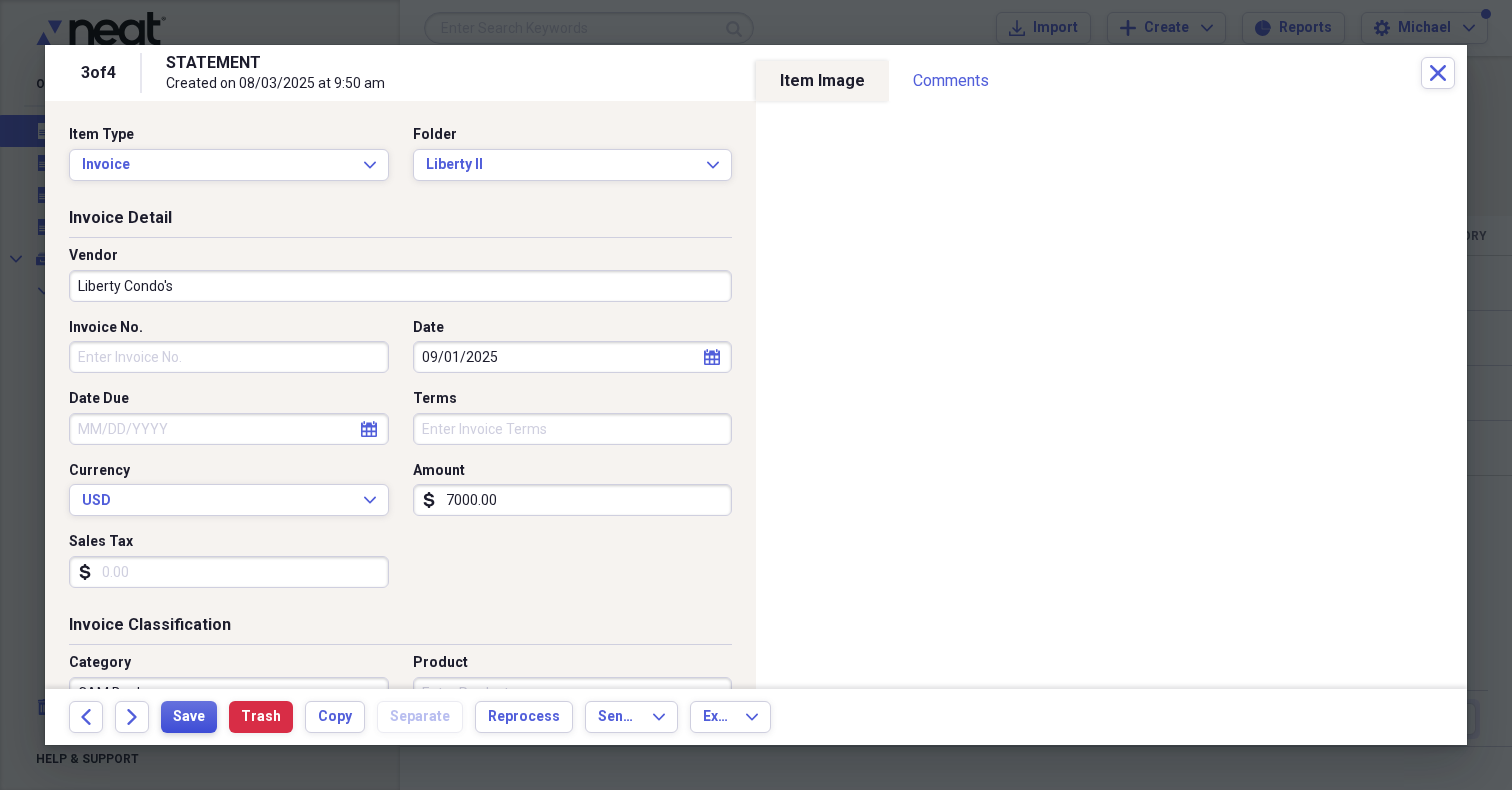click on "Save" at bounding box center [189, 717] 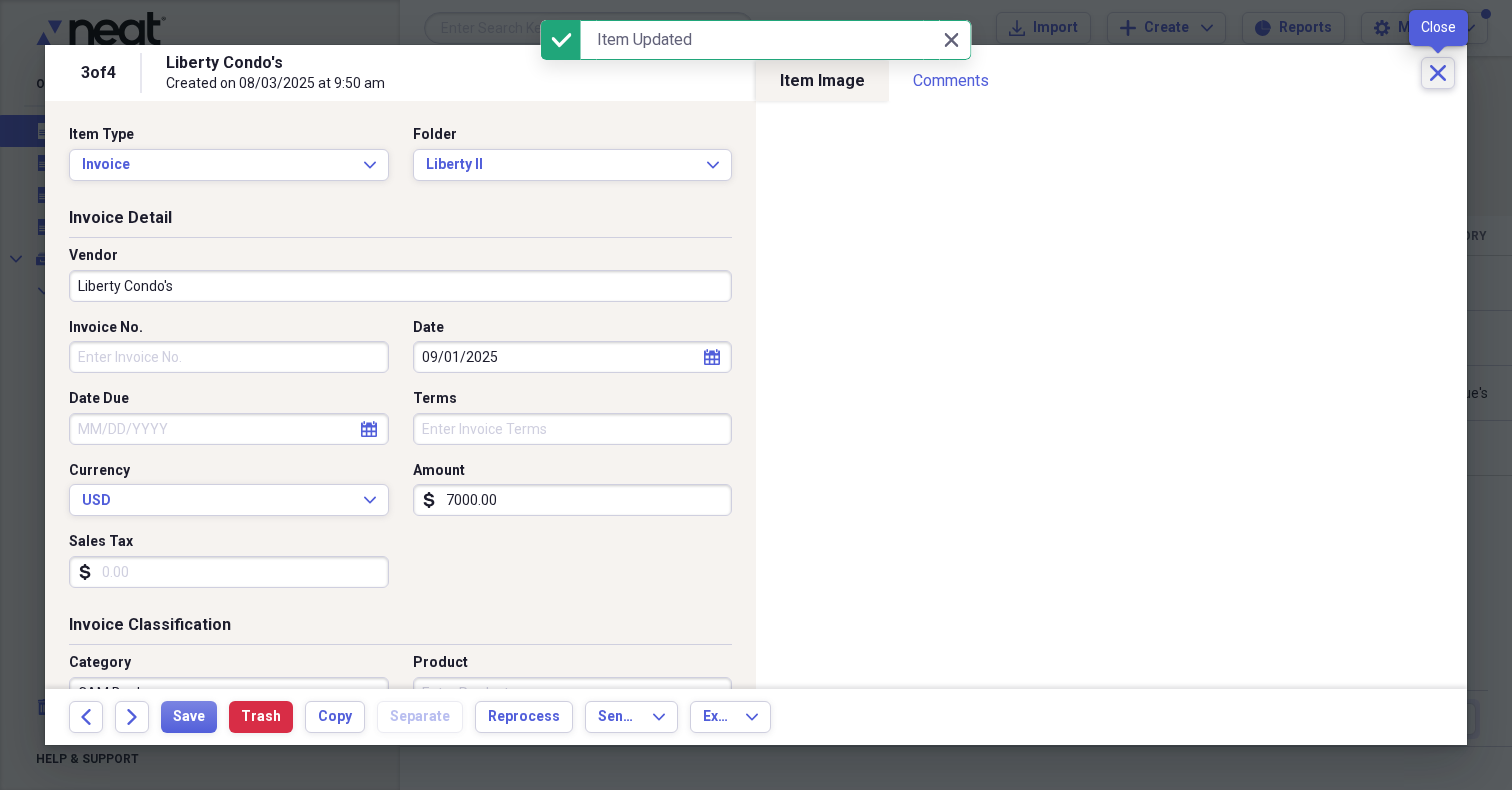 click 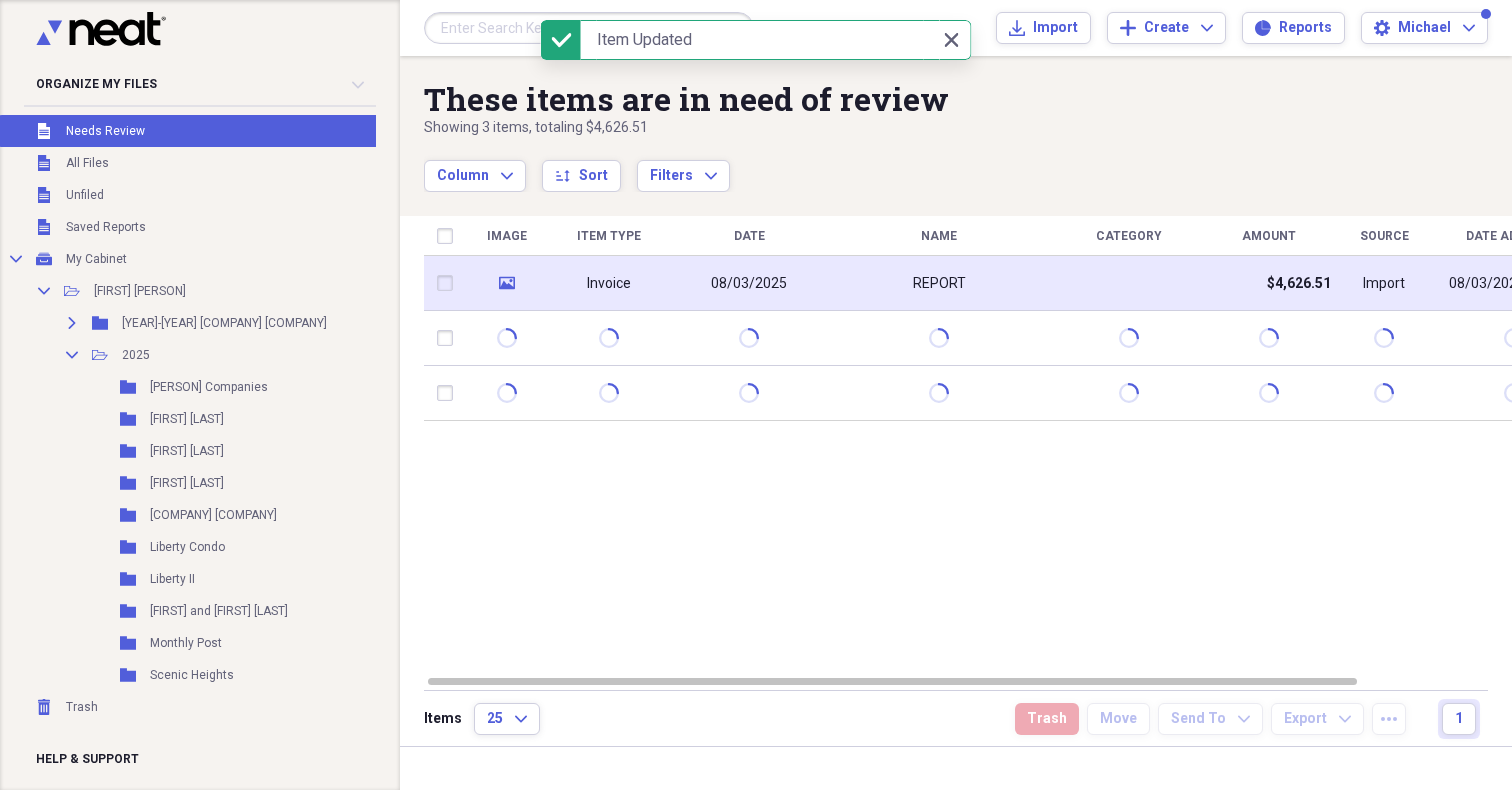 click on "08/03/2025" at bounding box center (749, 284) 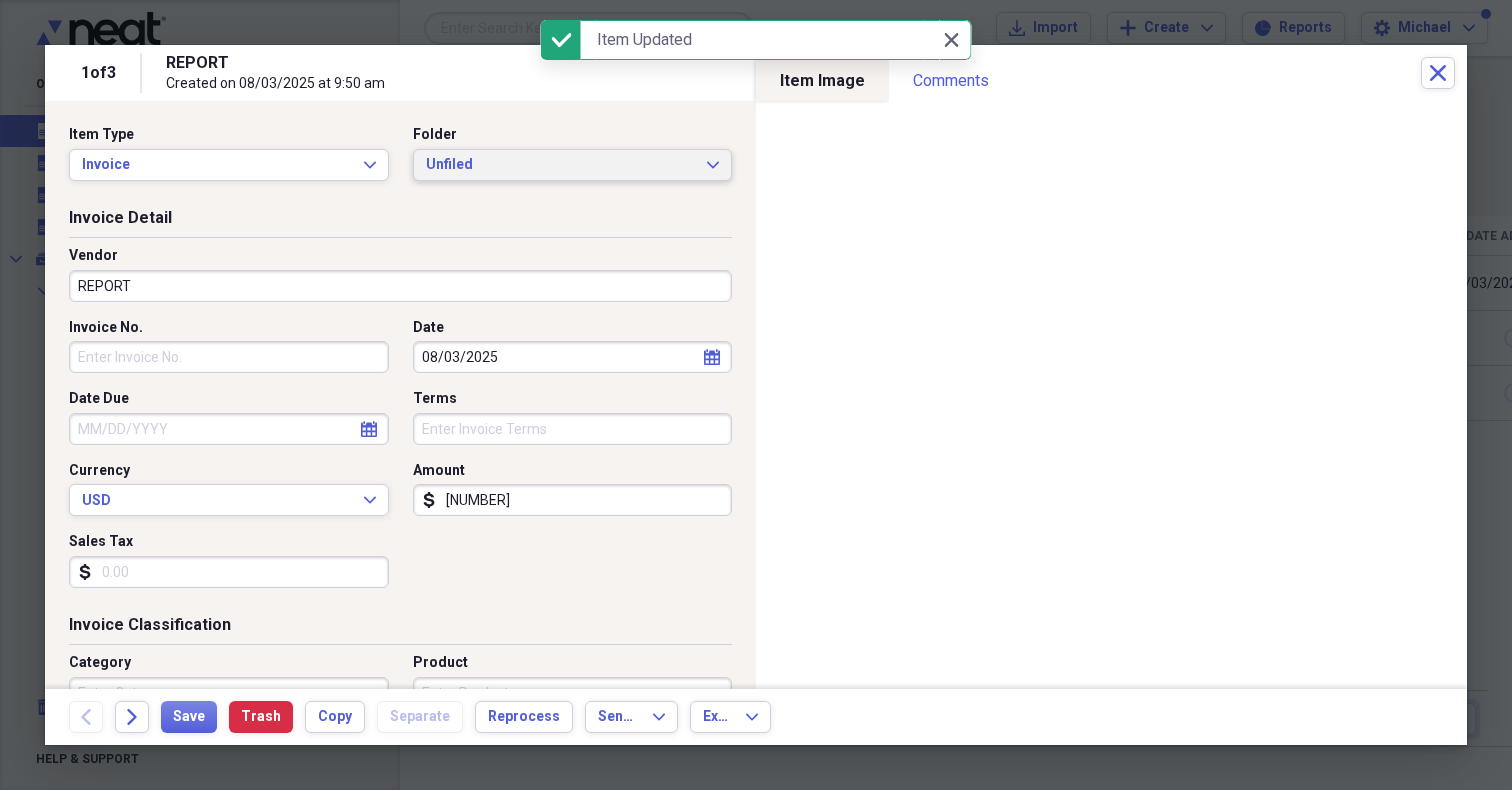 click on "Unfiled" at bounding box center [561, 165] 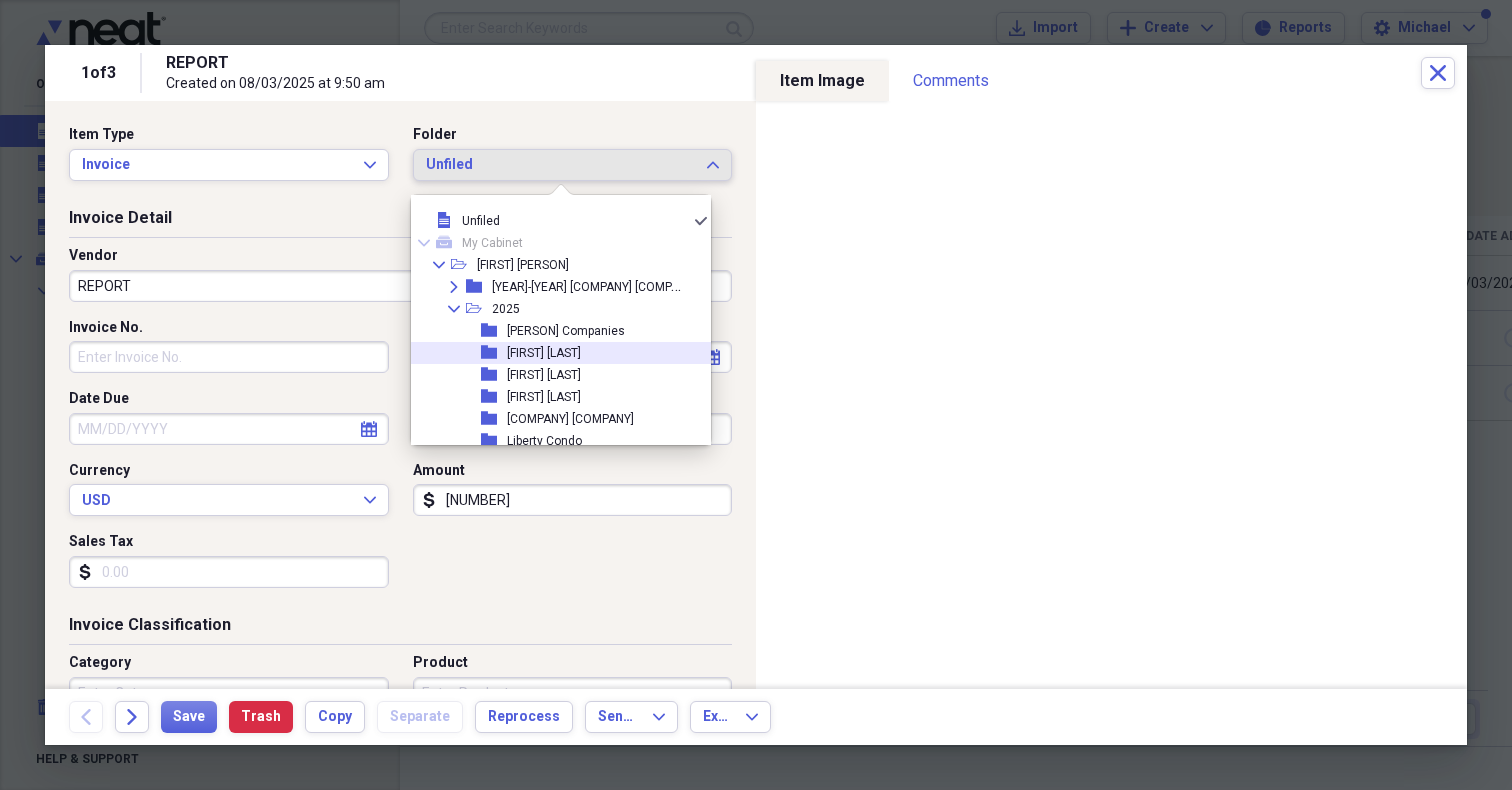 scroll, scrollTop: 117, scrollLeft: 0, axis: vertical 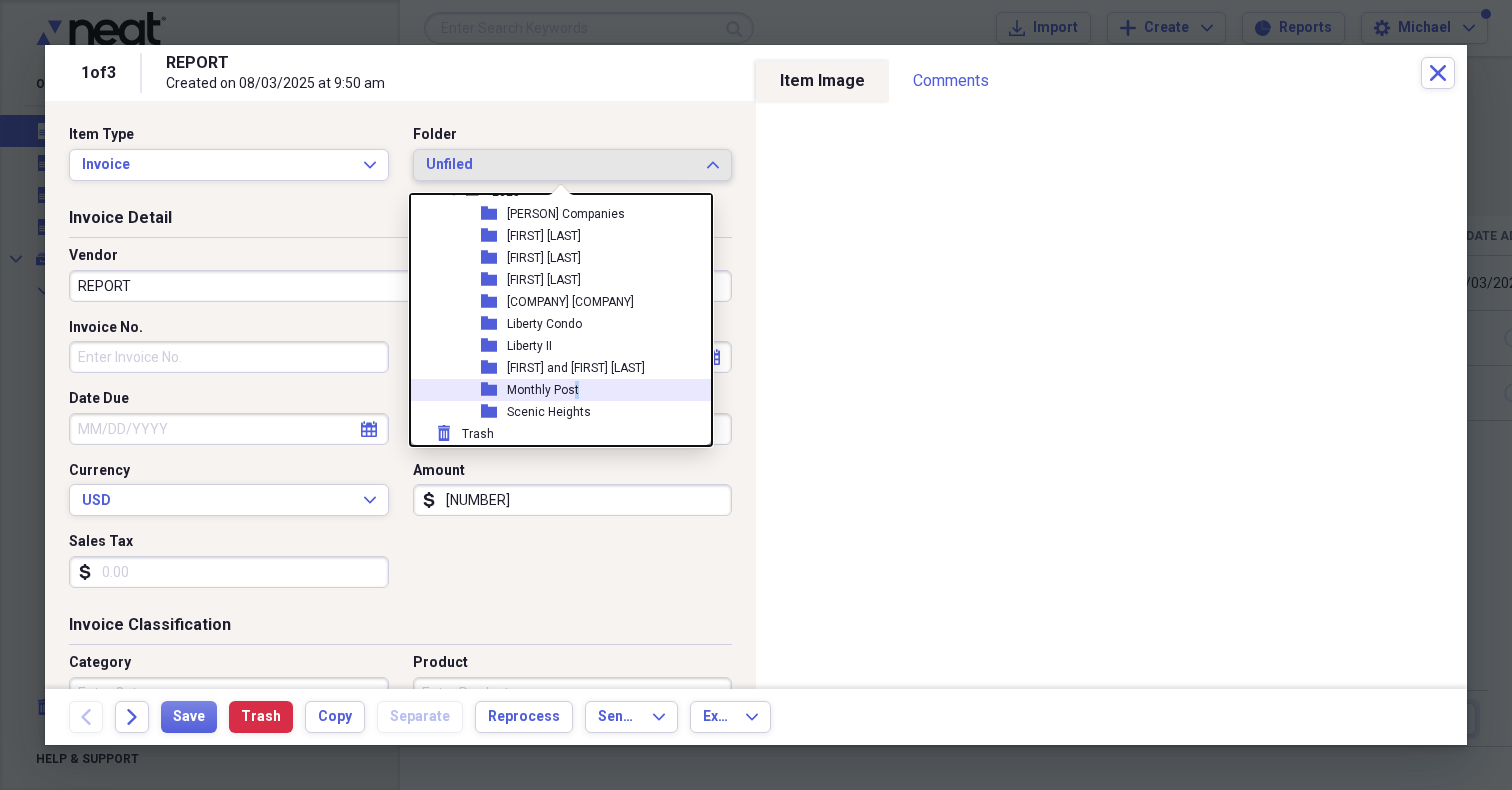 click on "Monthly Post" at bounding box center (543, 390) 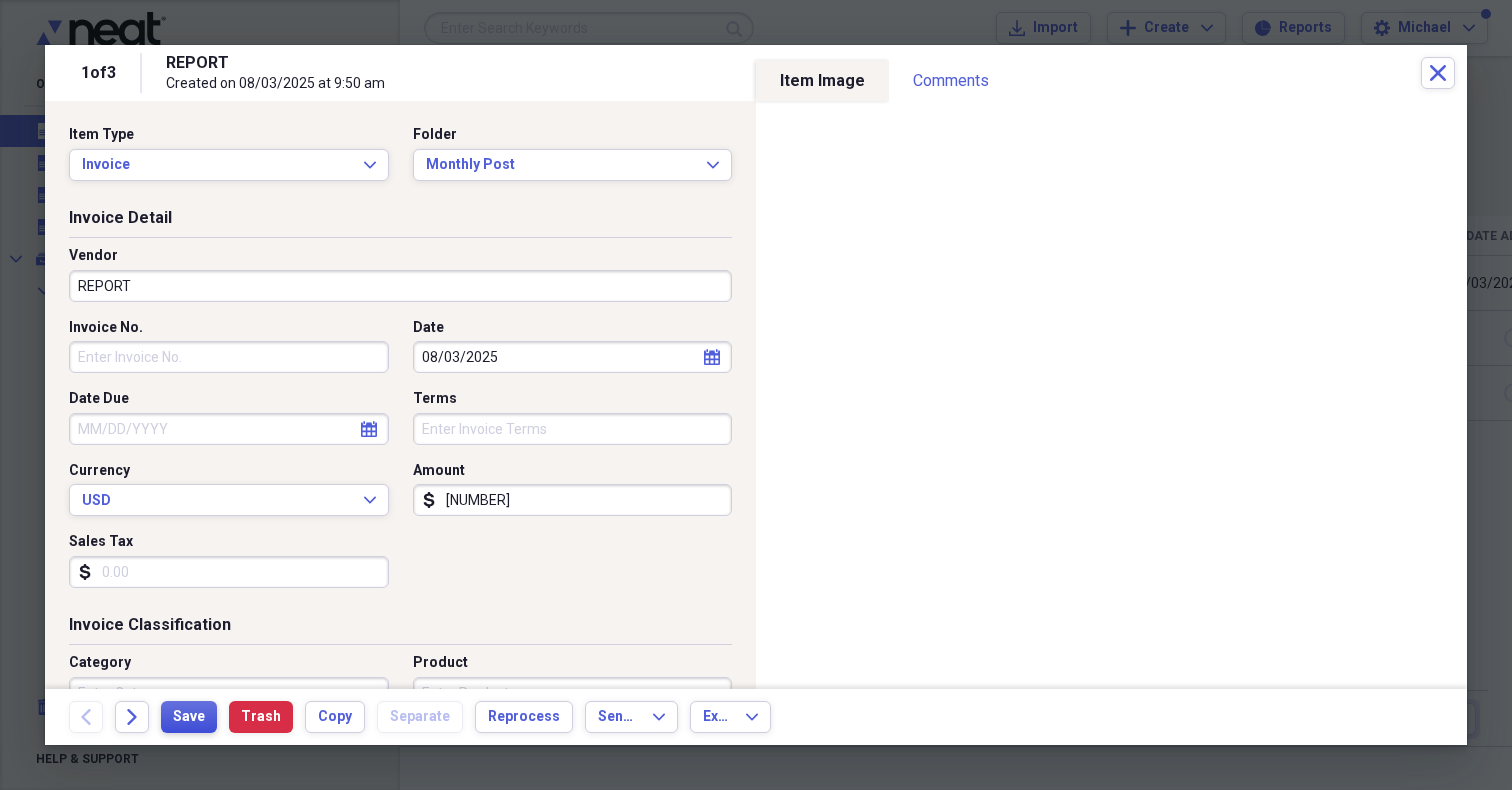 click on "Save" at bounding box center (189, 717) 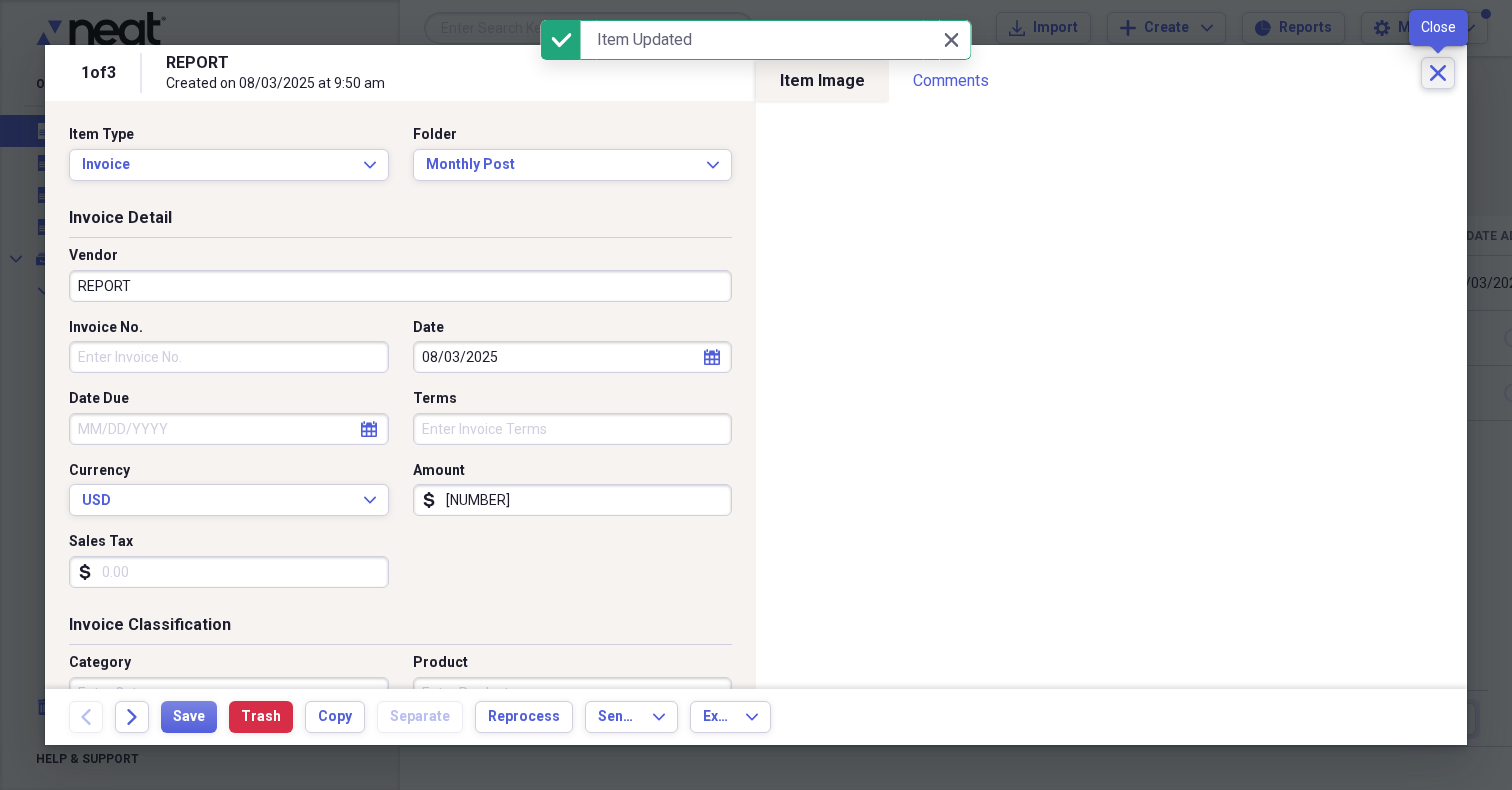 click 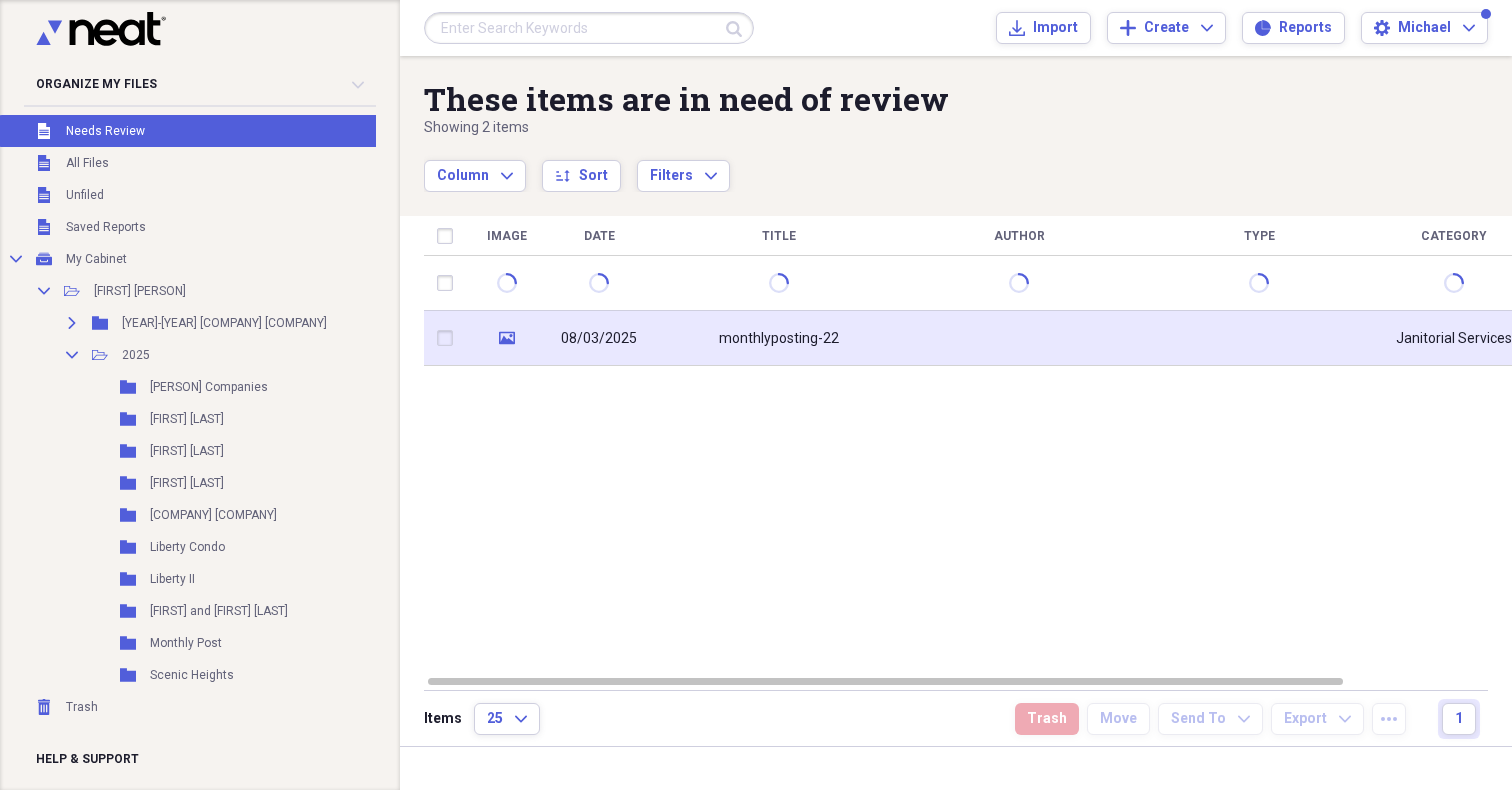 click on "monthlyposting-22" at bounding box center [779, 338] 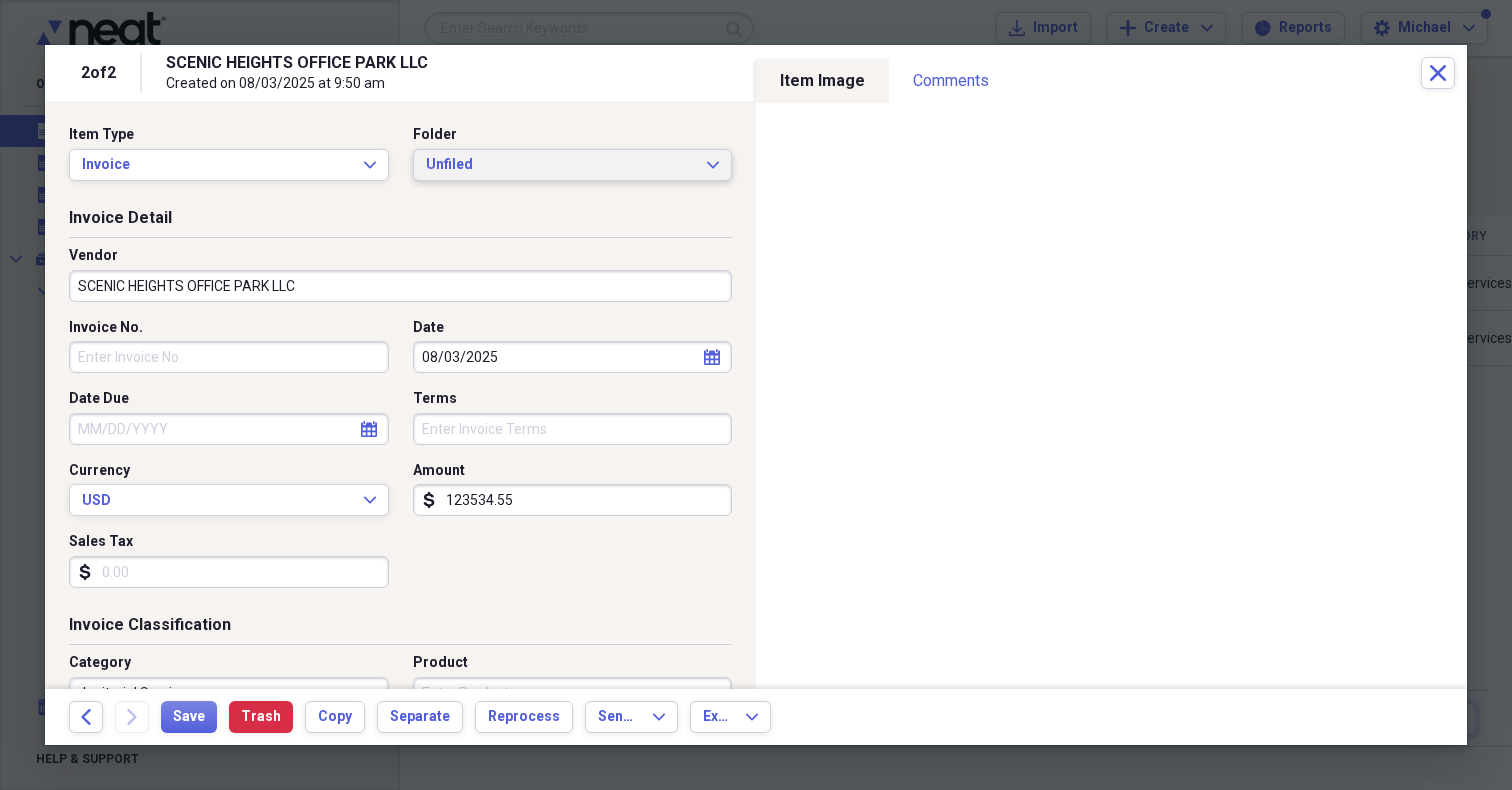 click on "Unfiled" at bounding box center [561, 165] 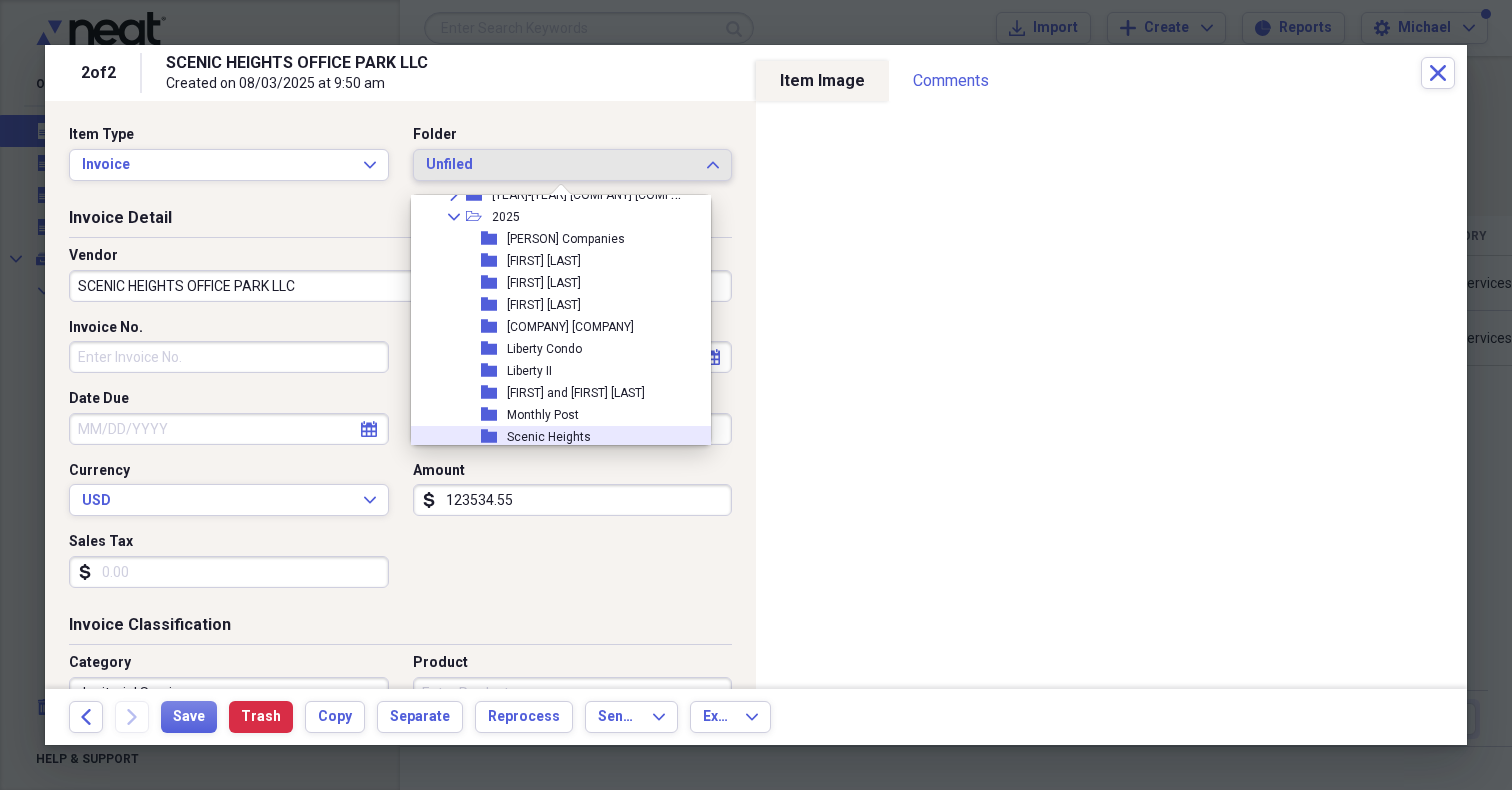 scroll, scrollTop: 117, scrollLeft: 0, axis: vertical 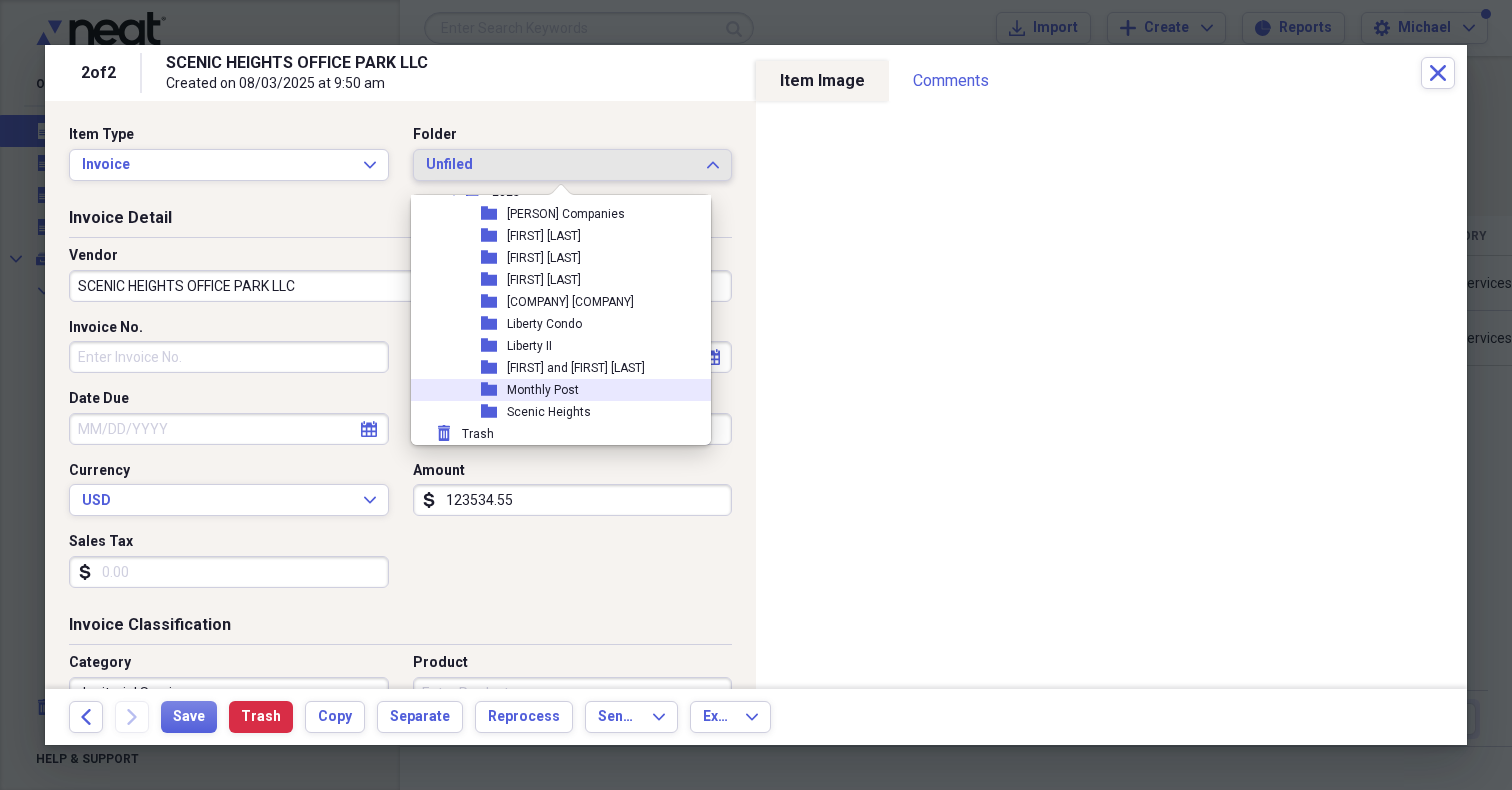click on "[GENERAL] [GENERAL]" at bounding box center [553, 390] 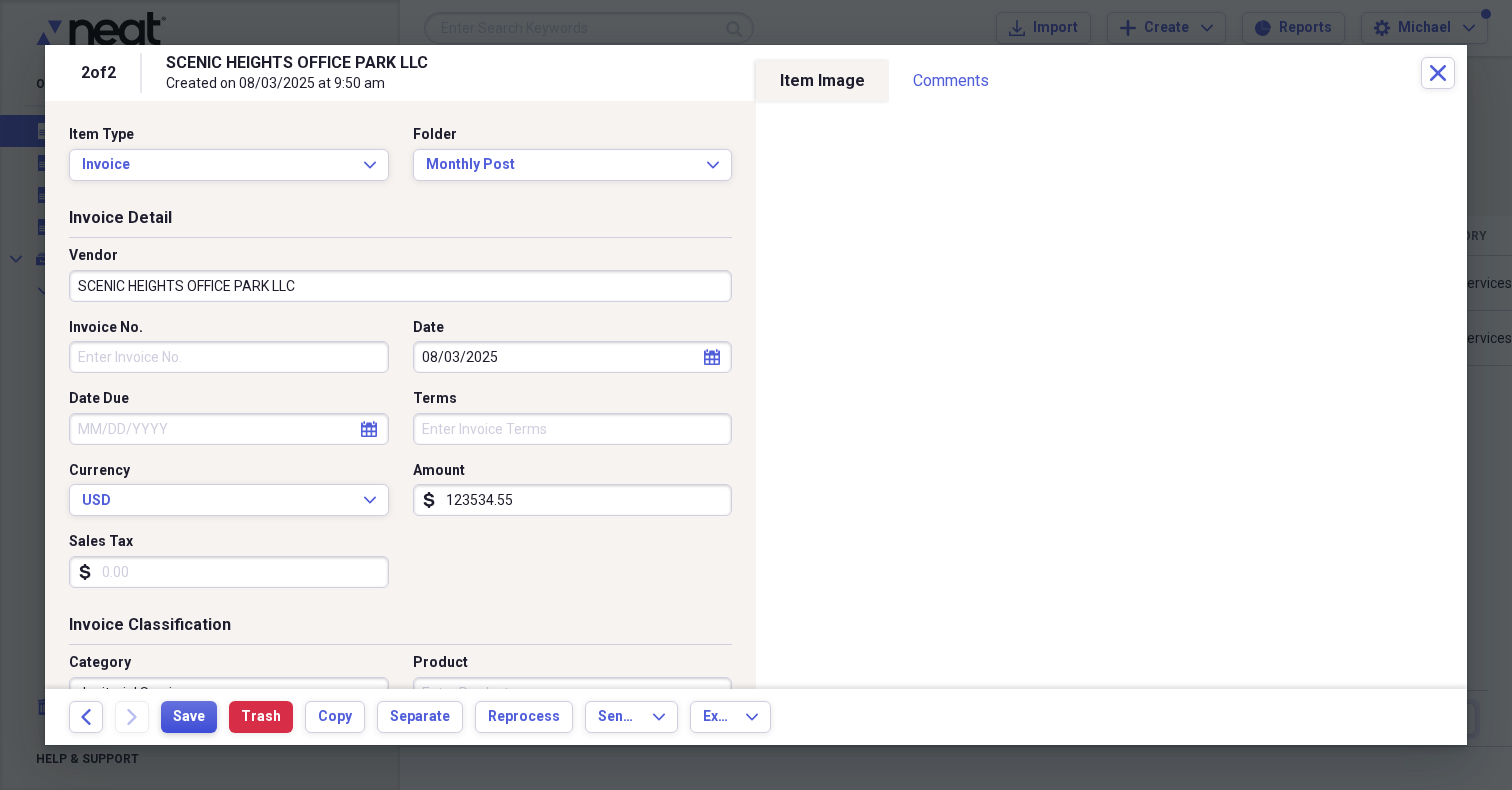 click on "Save" at bounding box center [189, 717] 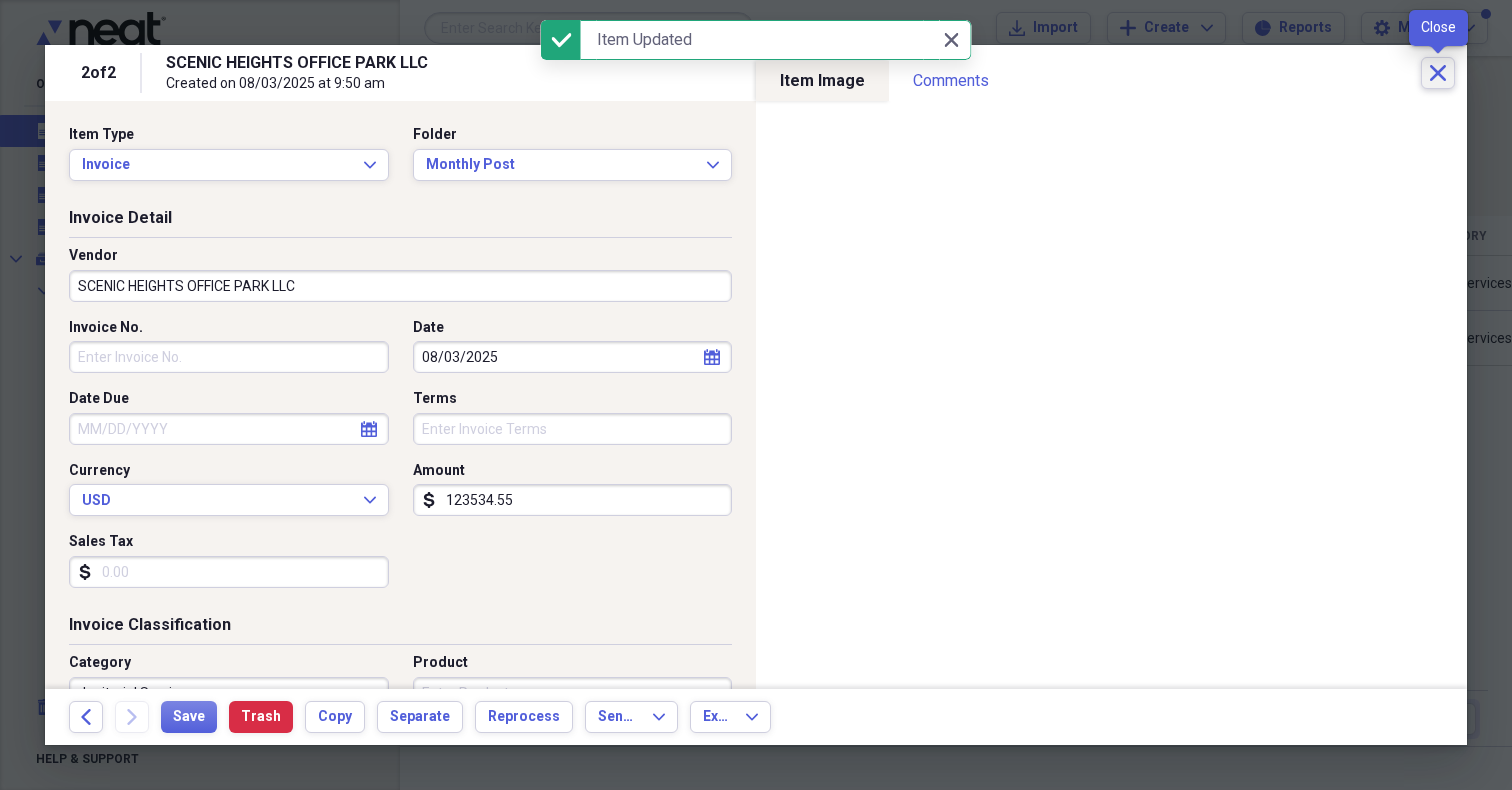 click on "Close" 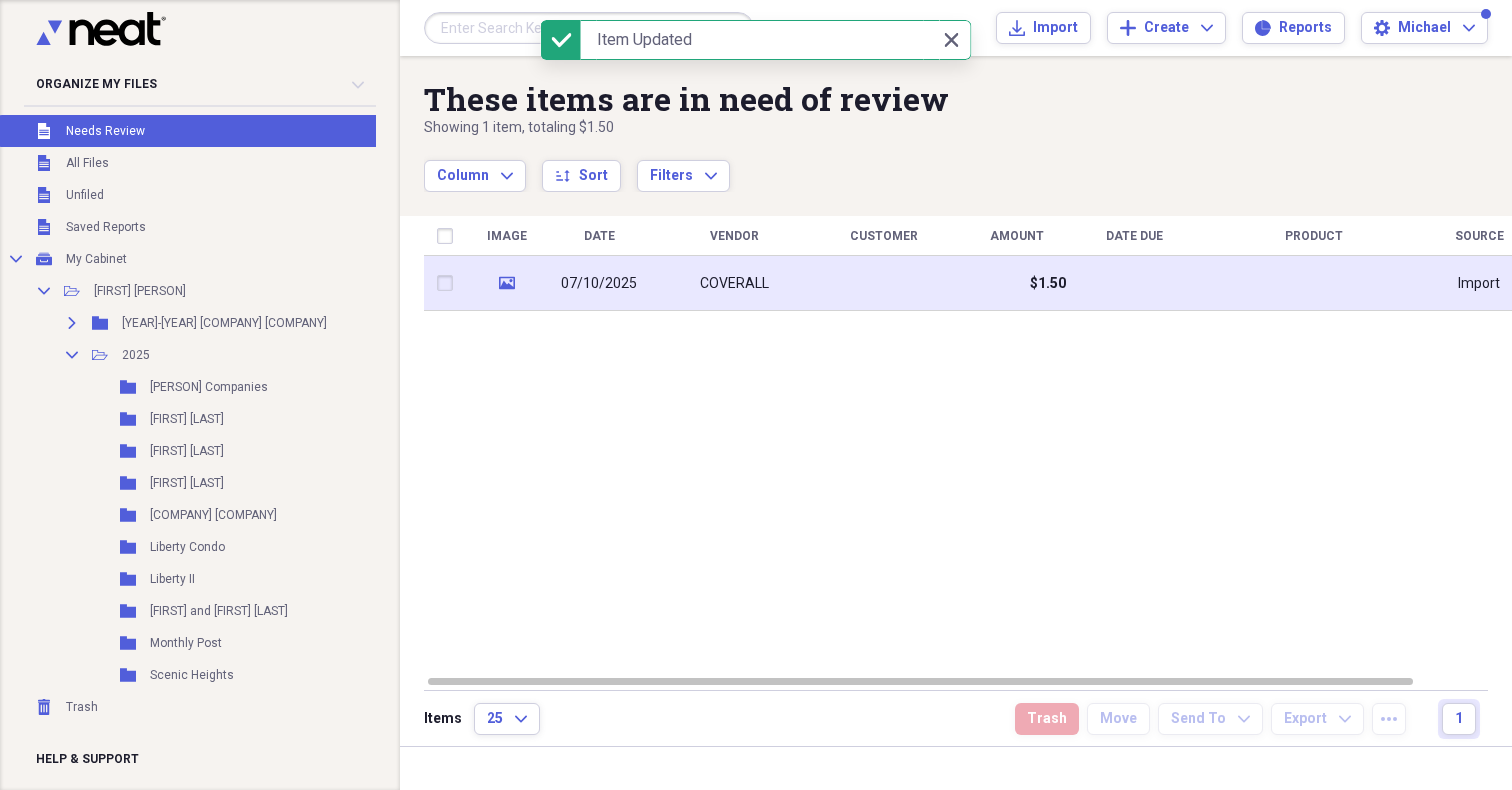 click on "07/10/2025" at bounding box center [599, 283] 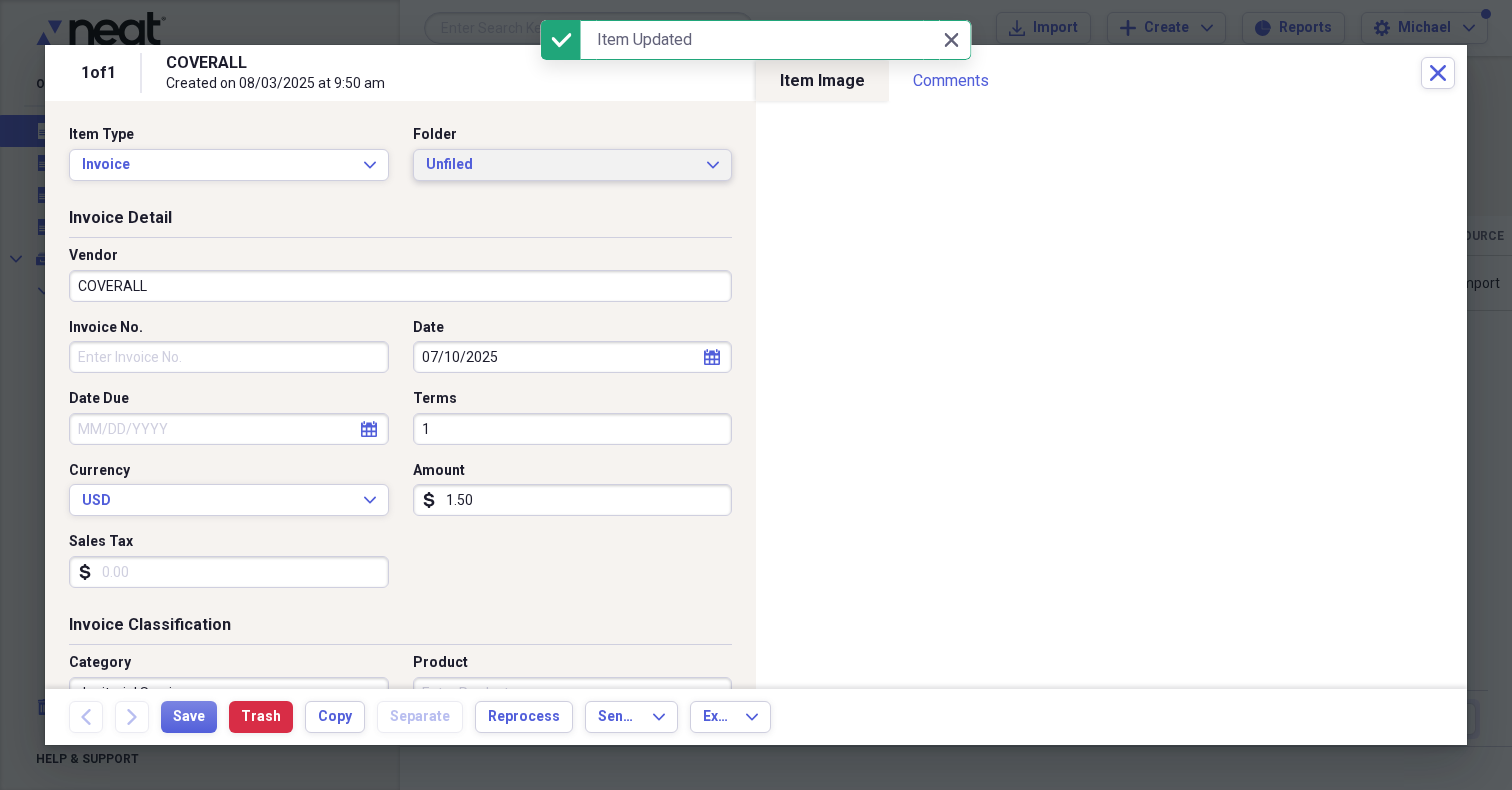 click on "Unfiled" at bounding box center [561, 165] 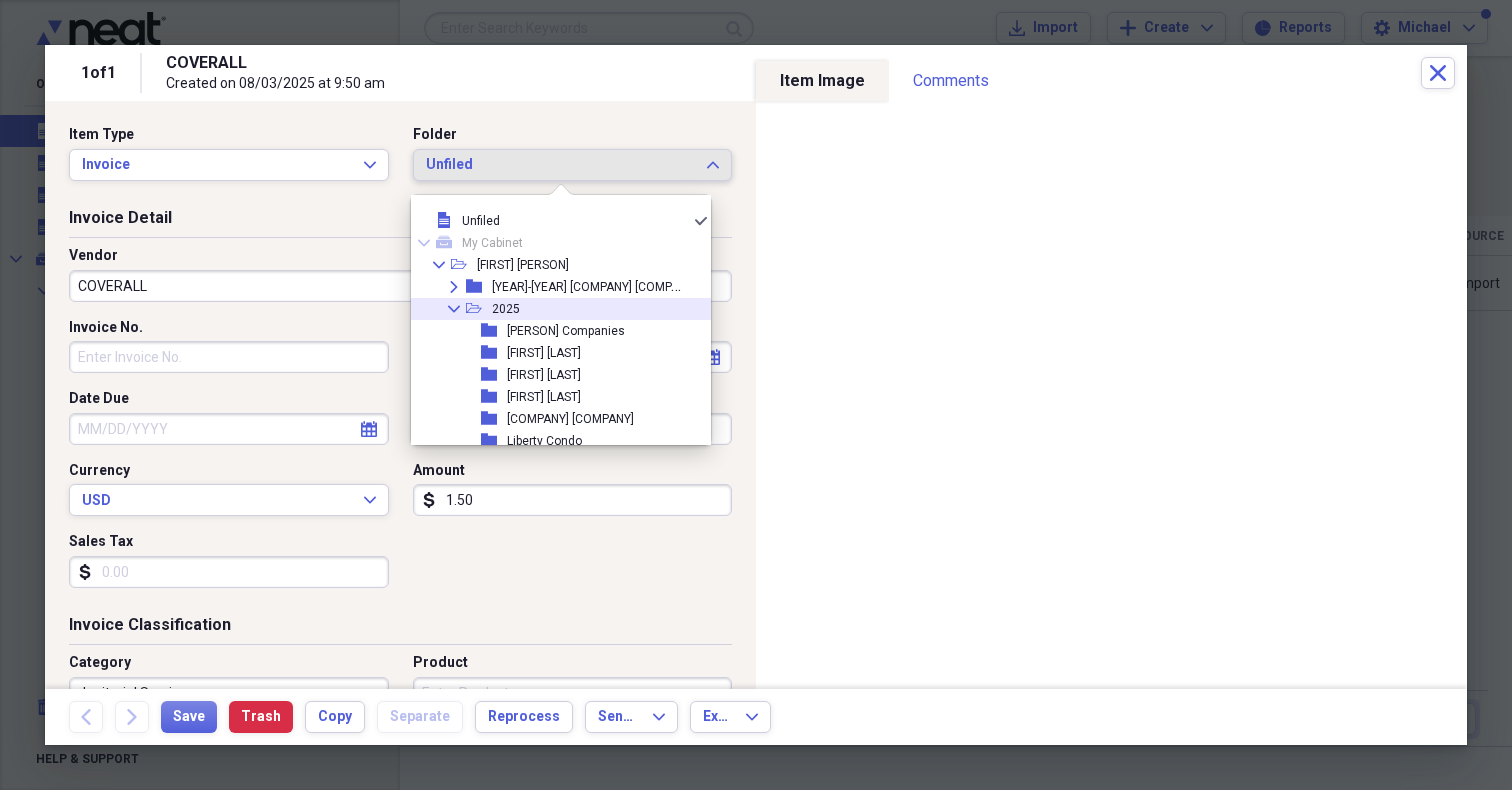 scroll, scrollTop: 117, scrollLeft: 0, axis: vertical 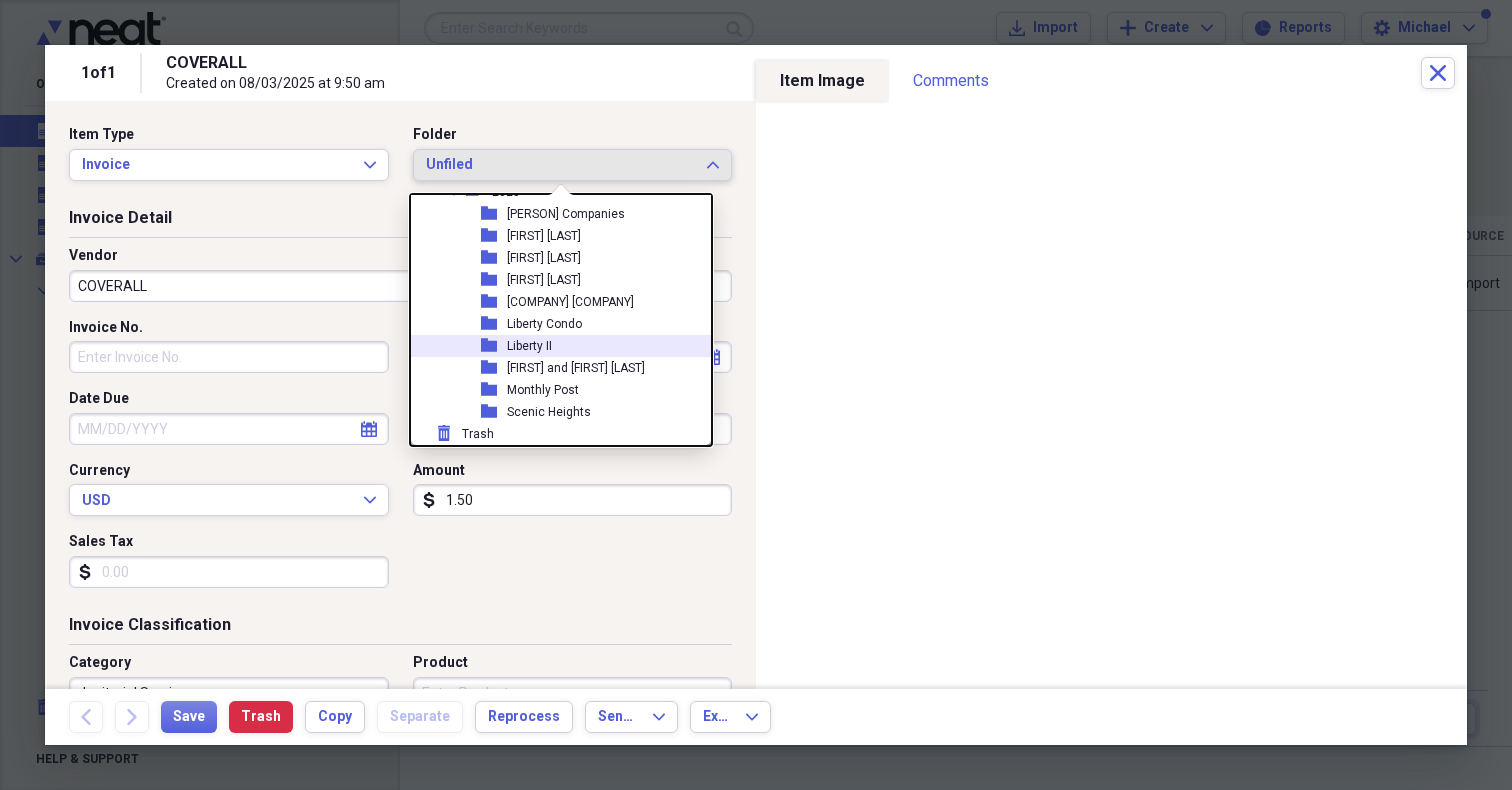 click on "Liberty II" at bounding box center (529, 346) 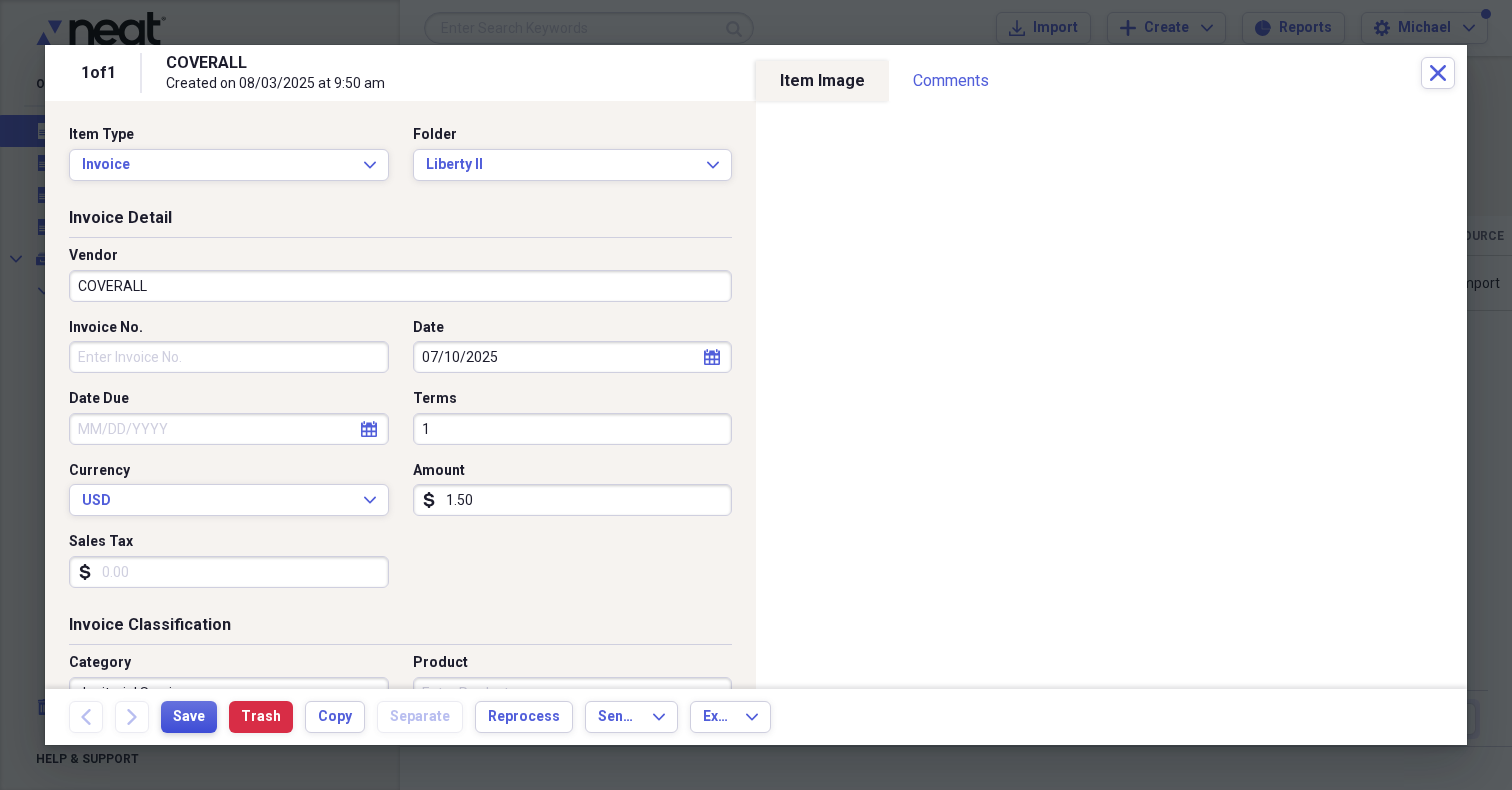 click on "Save" at bounding box center [189, 717] 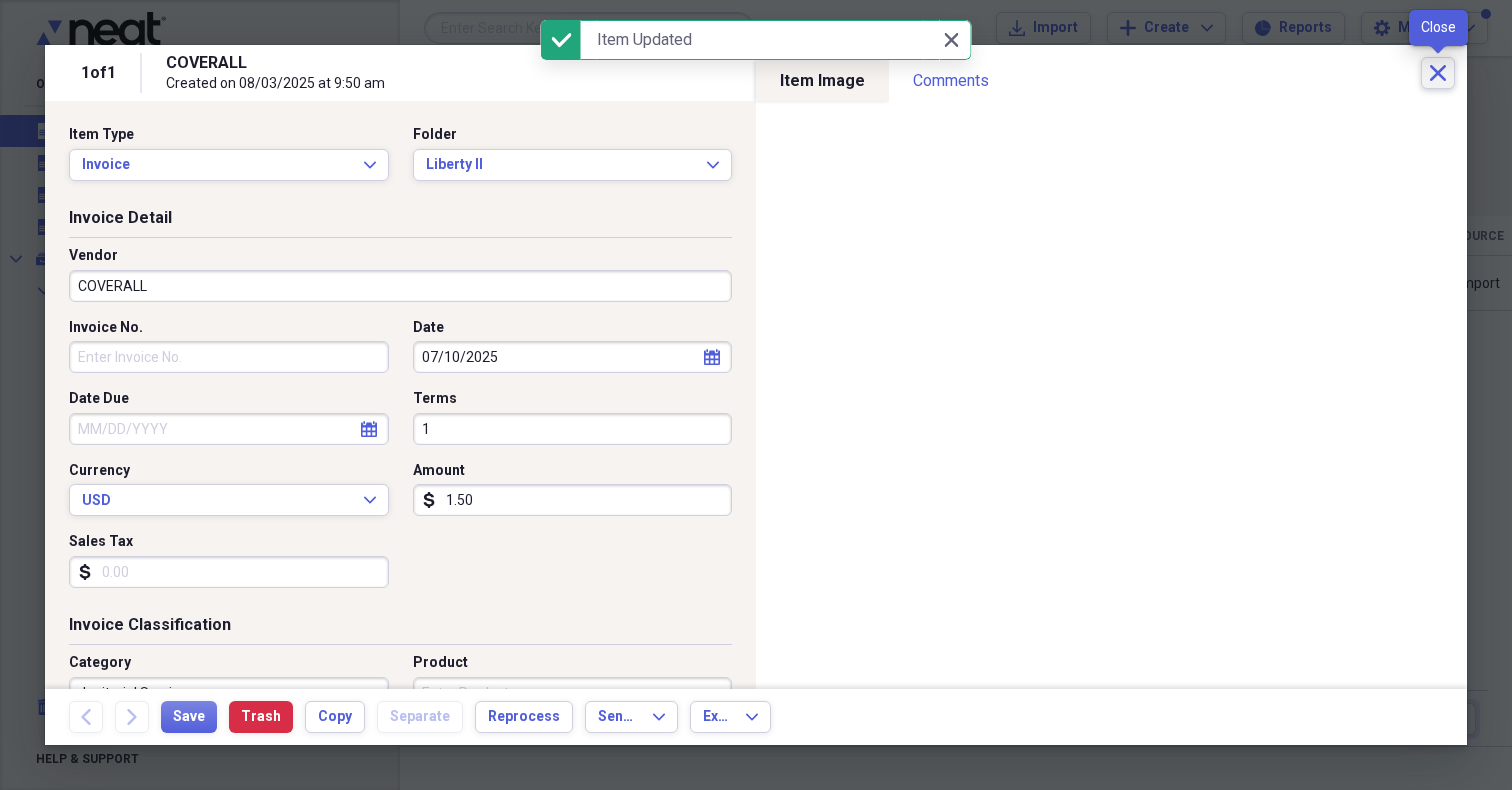 click 